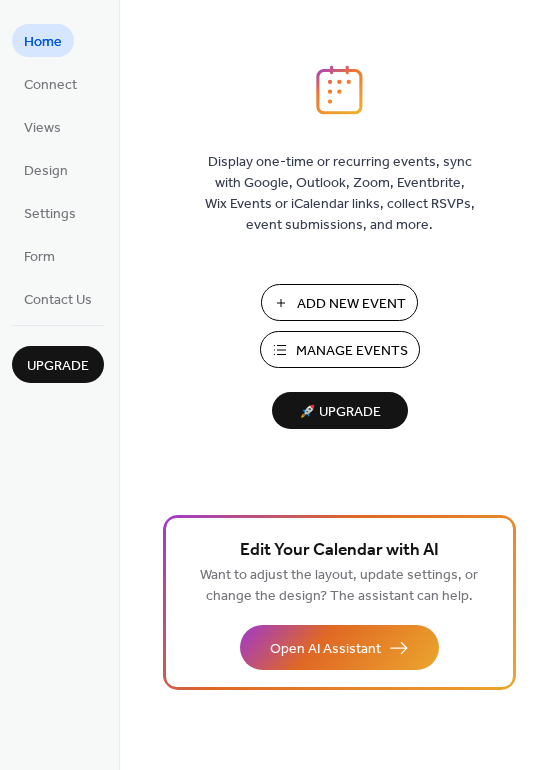scroll, scrollTop: 0, scrollLeft: 0, axis: both 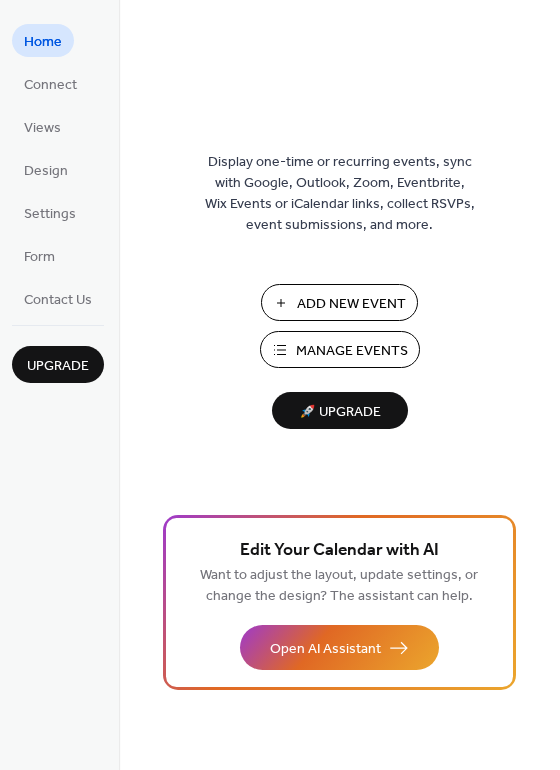 click on "Add New Event" at bounding box center [339, 302] 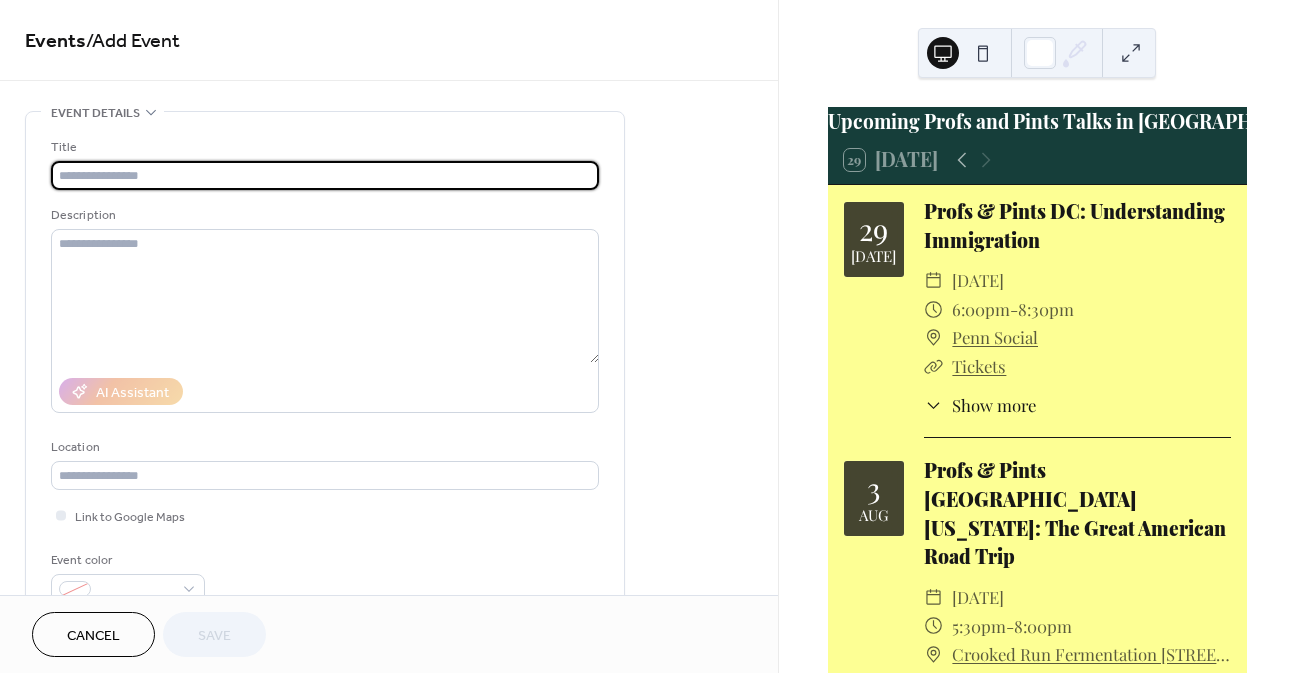 scroll, scrollTop: 0, scrollLeft: 0, axis: both 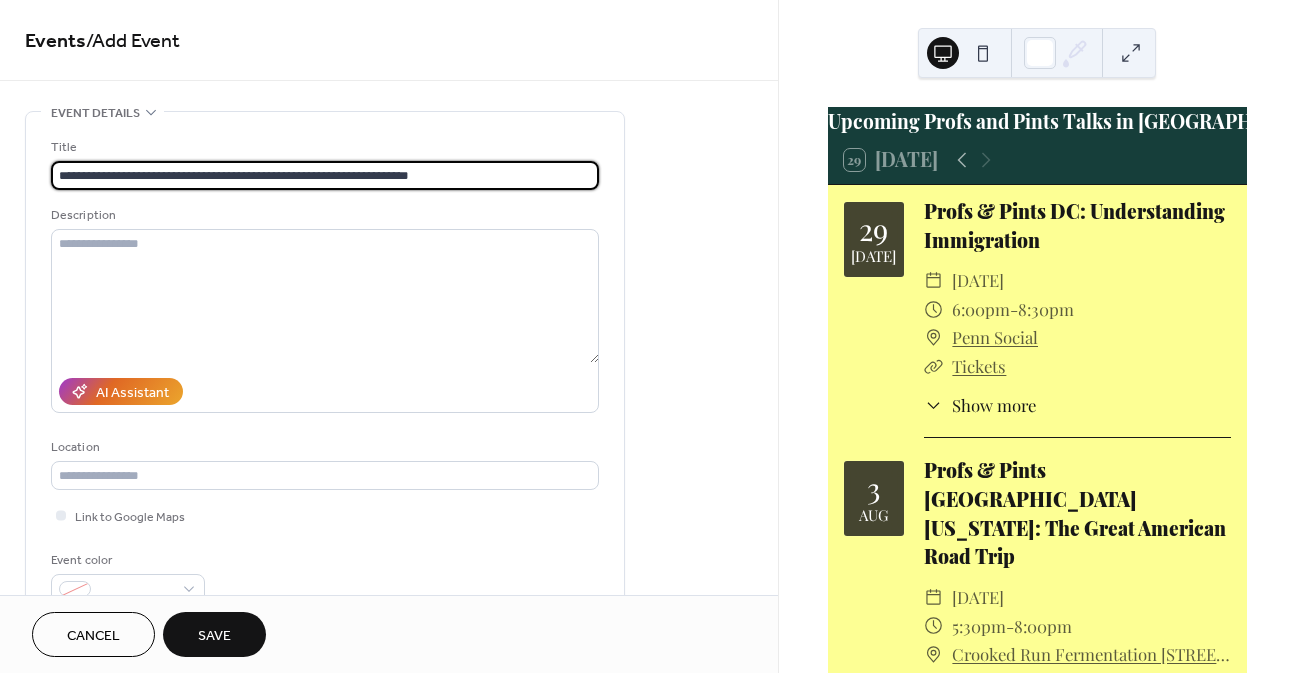 type on "**********" 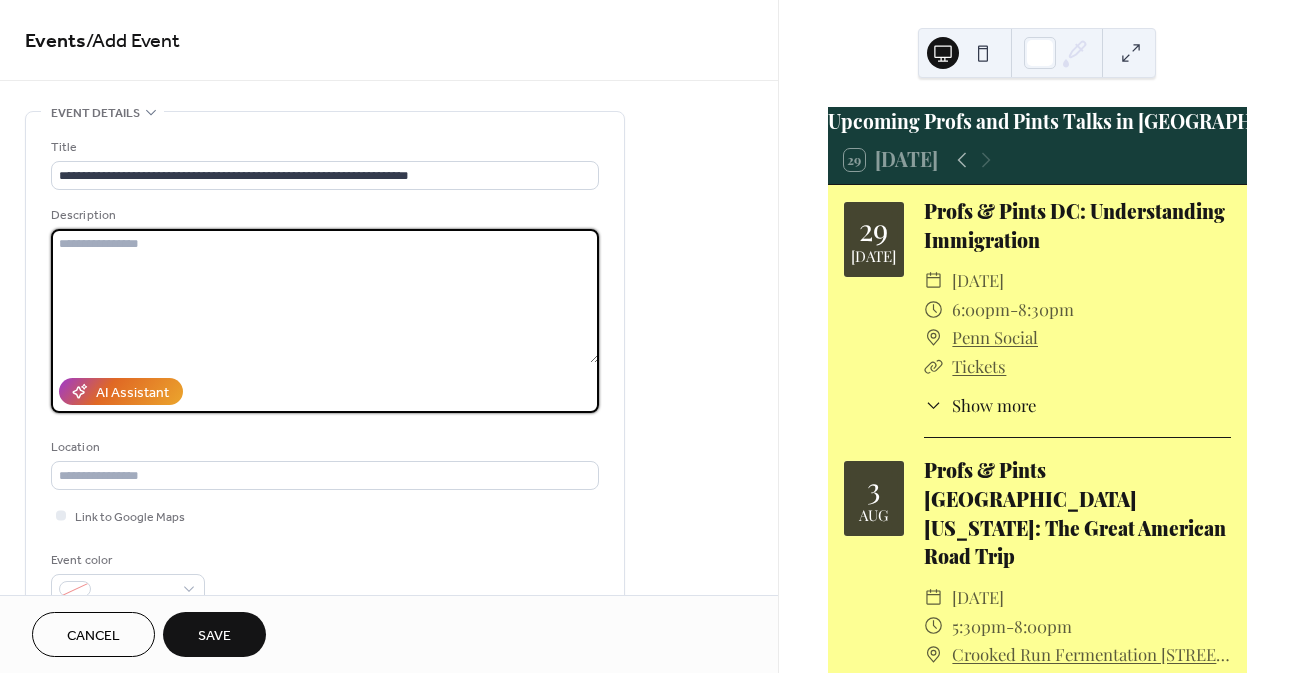 paste on "**********" 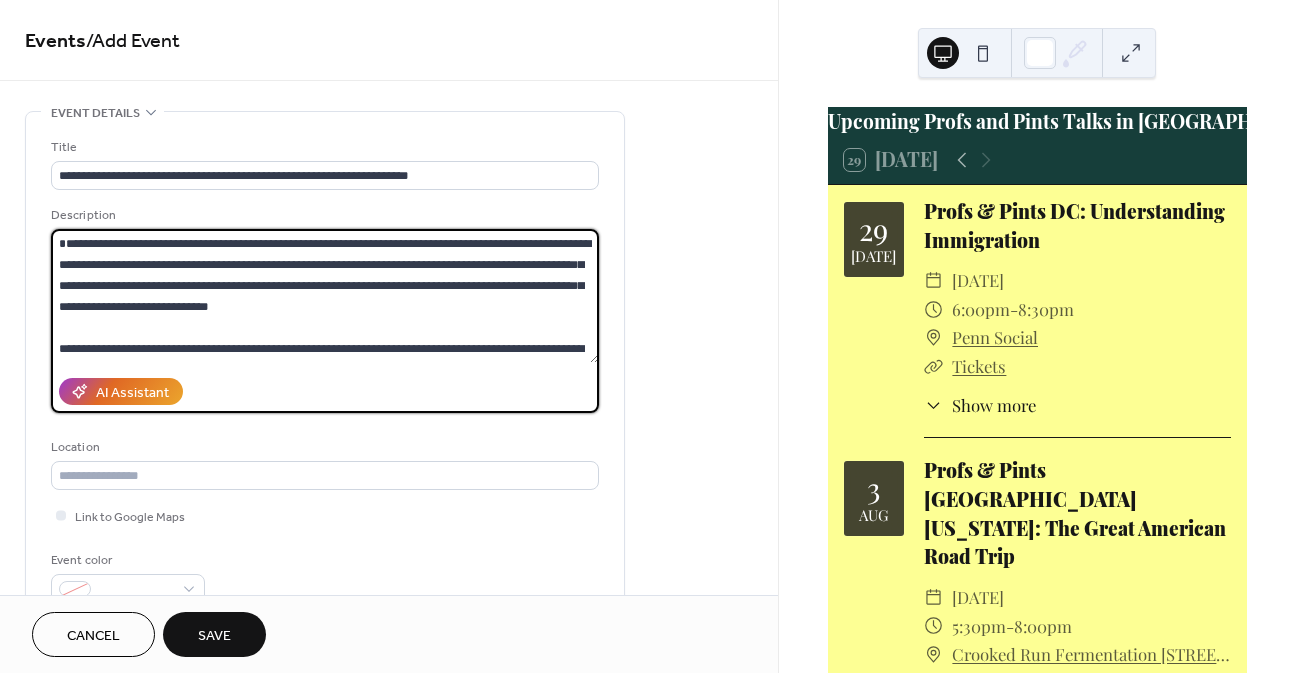scroll, scrollTop: 627, scrollLeft: 0, axis: vertical 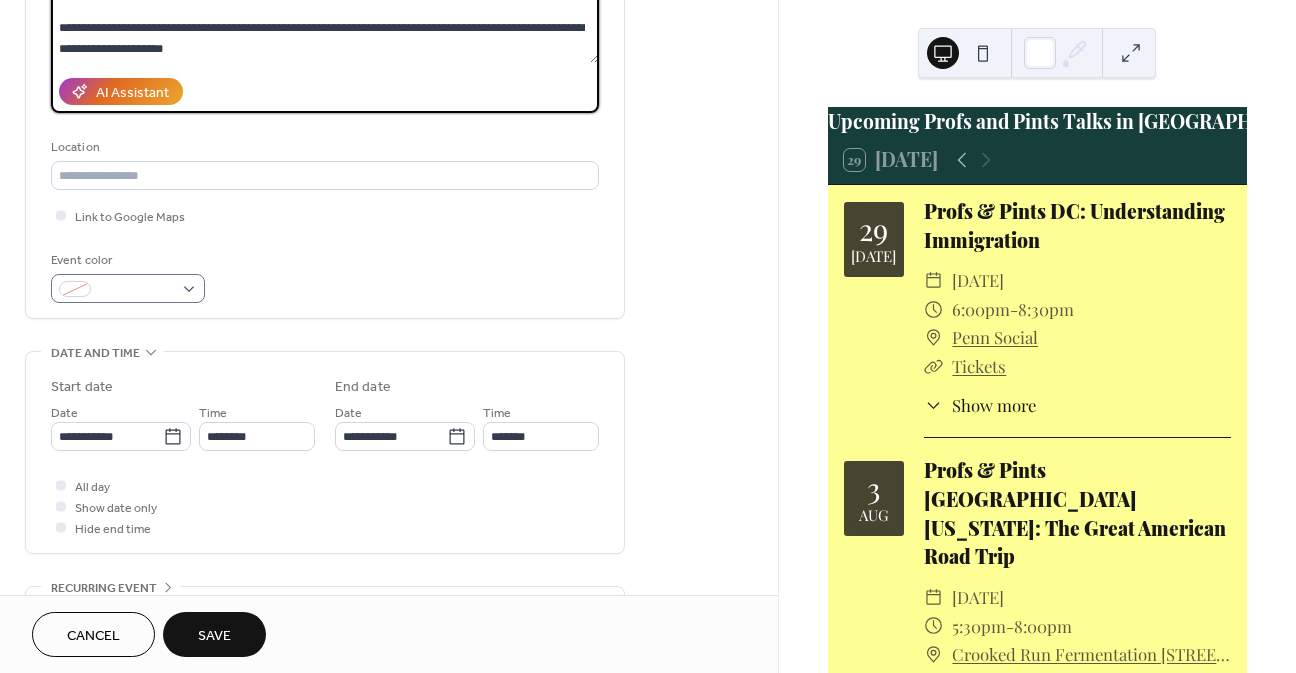 type on "**********" 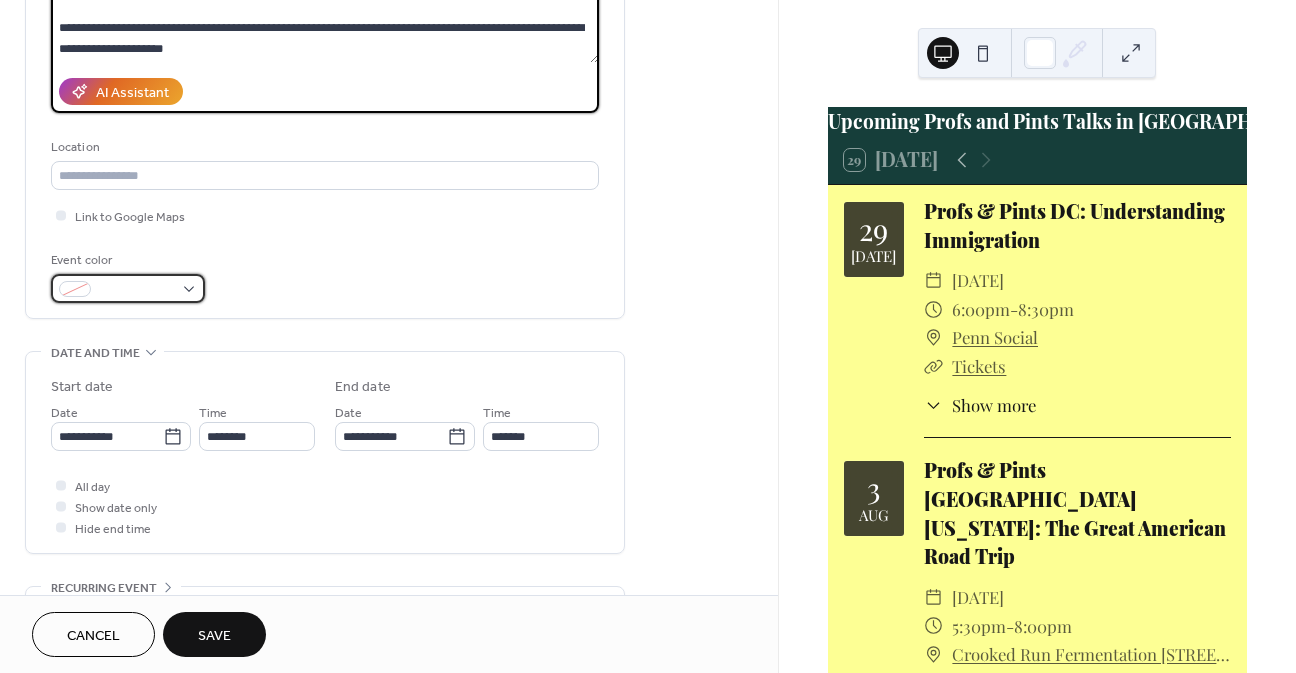 click at bounding box center (136, 290) 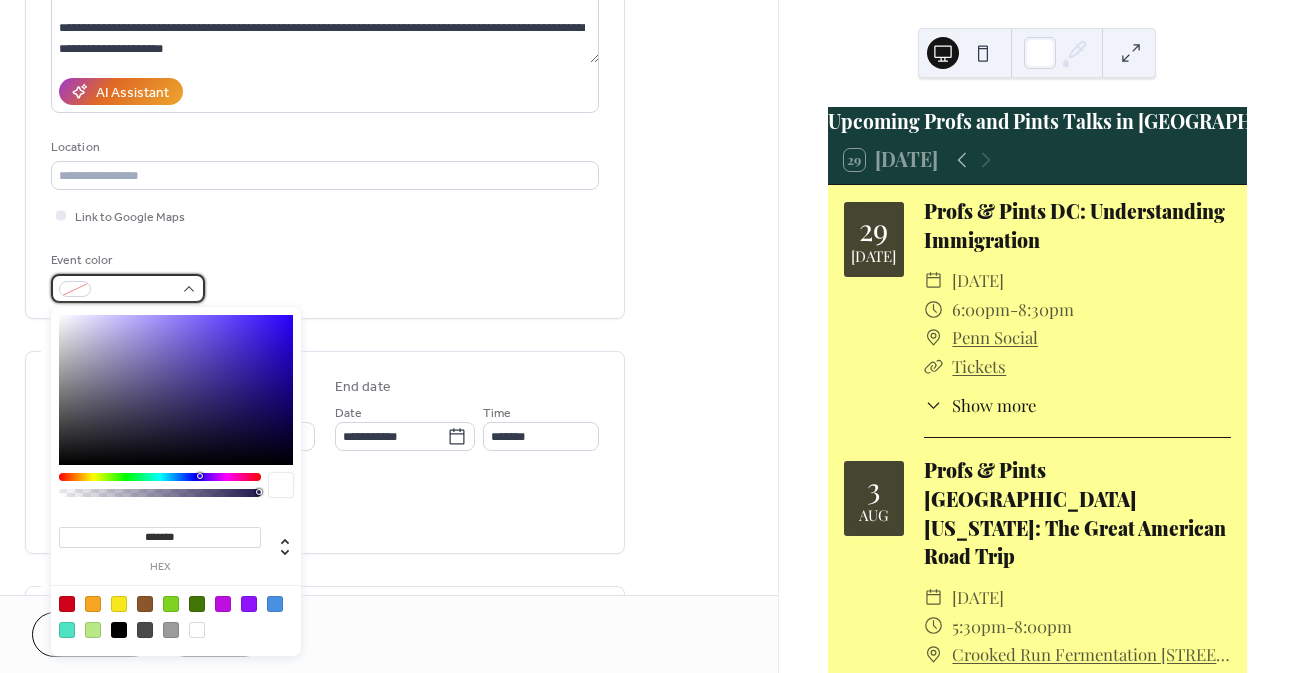 click at bounding box center (128, 288) 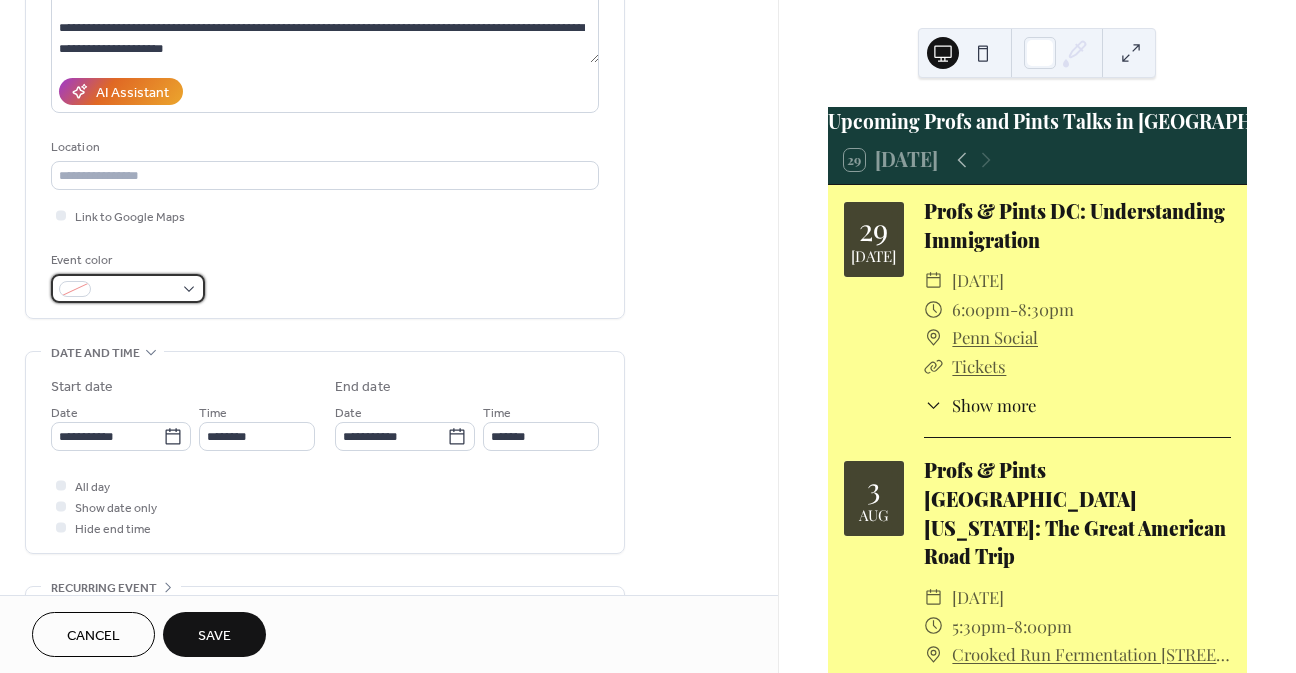 click at bounding box center (128, 288) 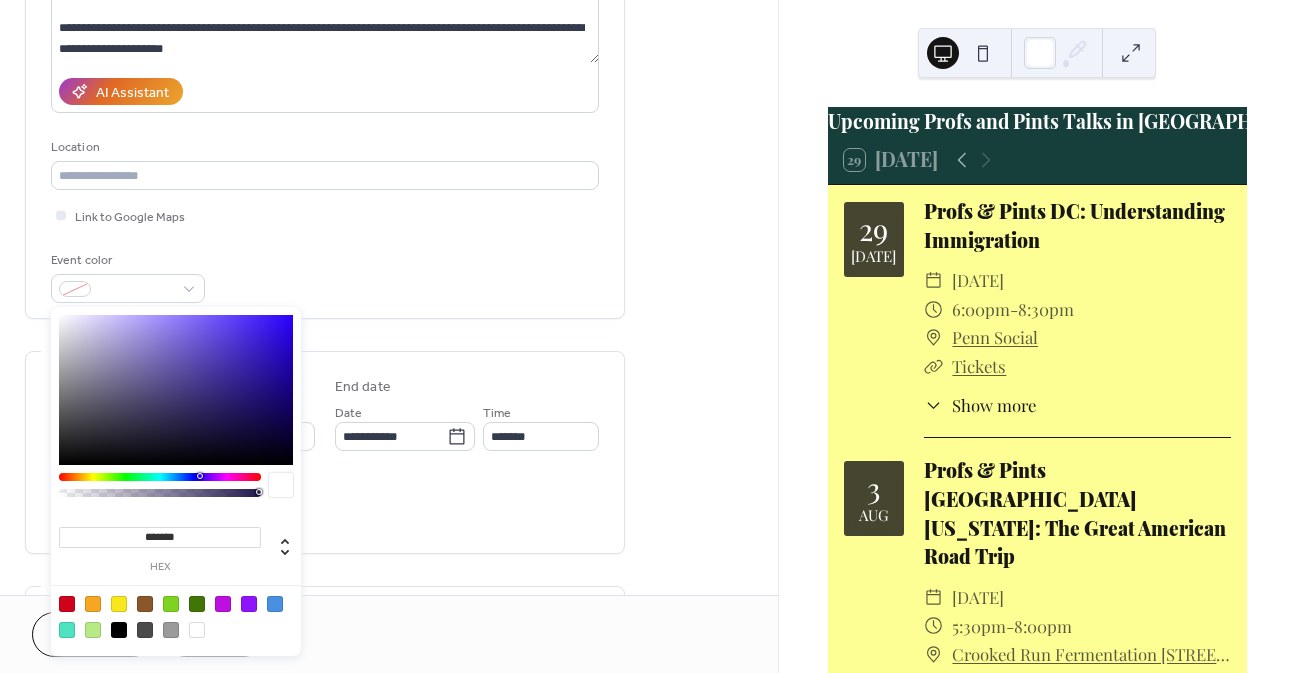 drag, startPoint x: 199, startPoint y: 533, endPoint x: 116, endPoint y: 538, distance: 83.15047 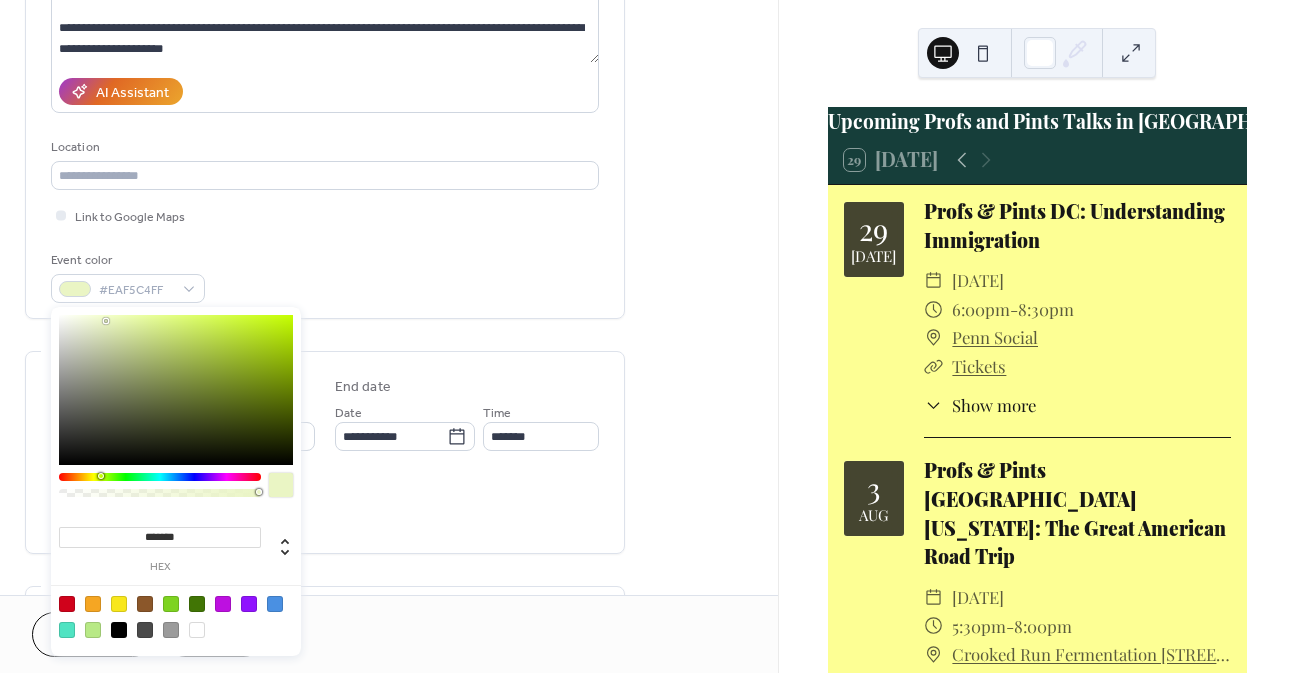 type on "********" 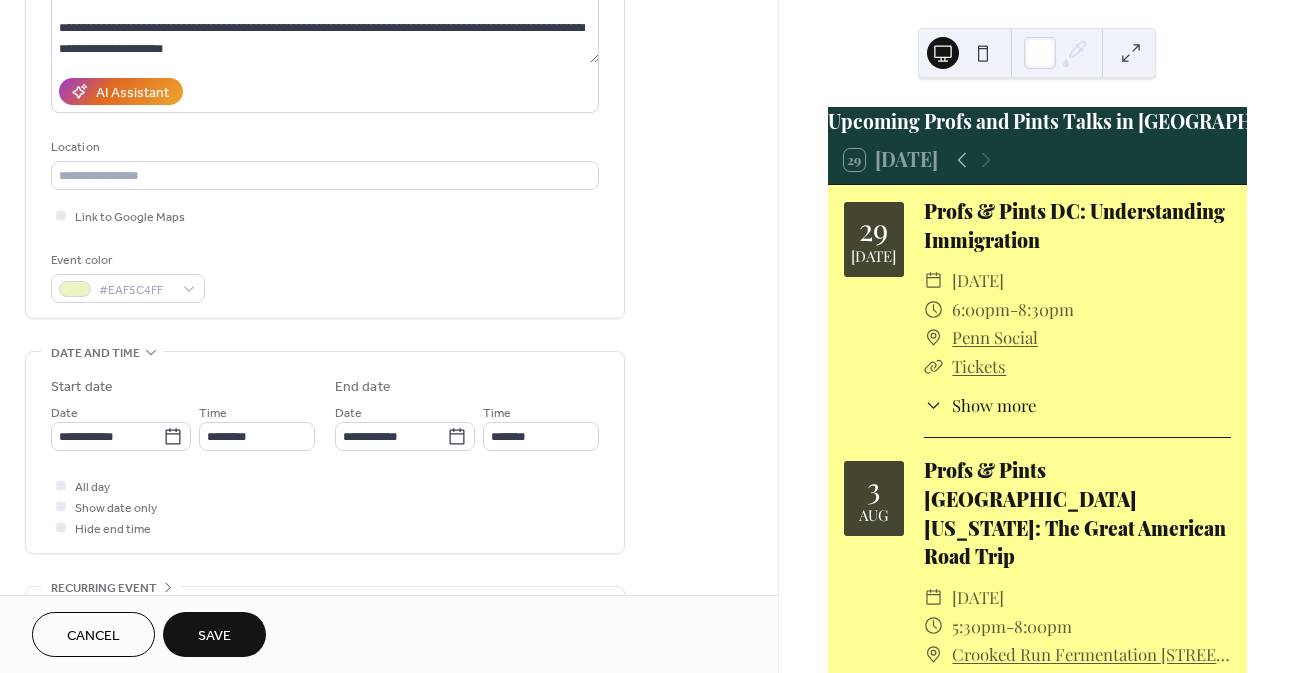 click on "**********" at bounding box center [389, 526] 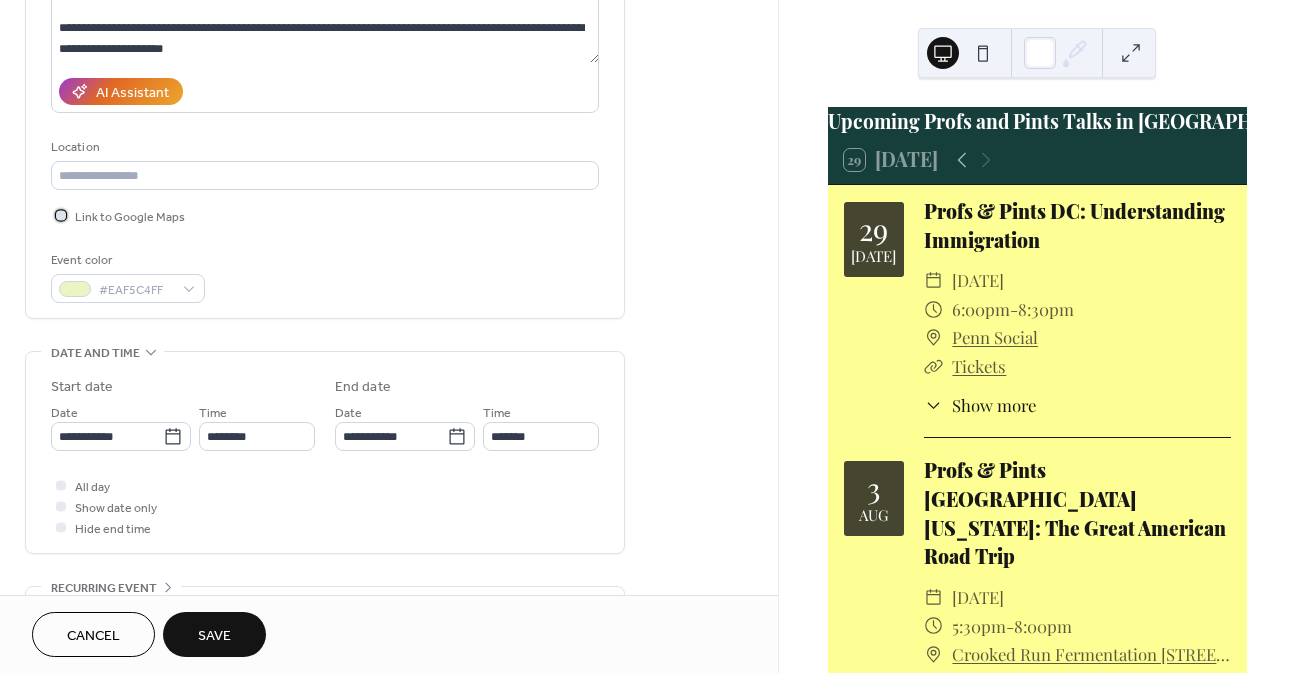 click at bounding box center (61, 215) 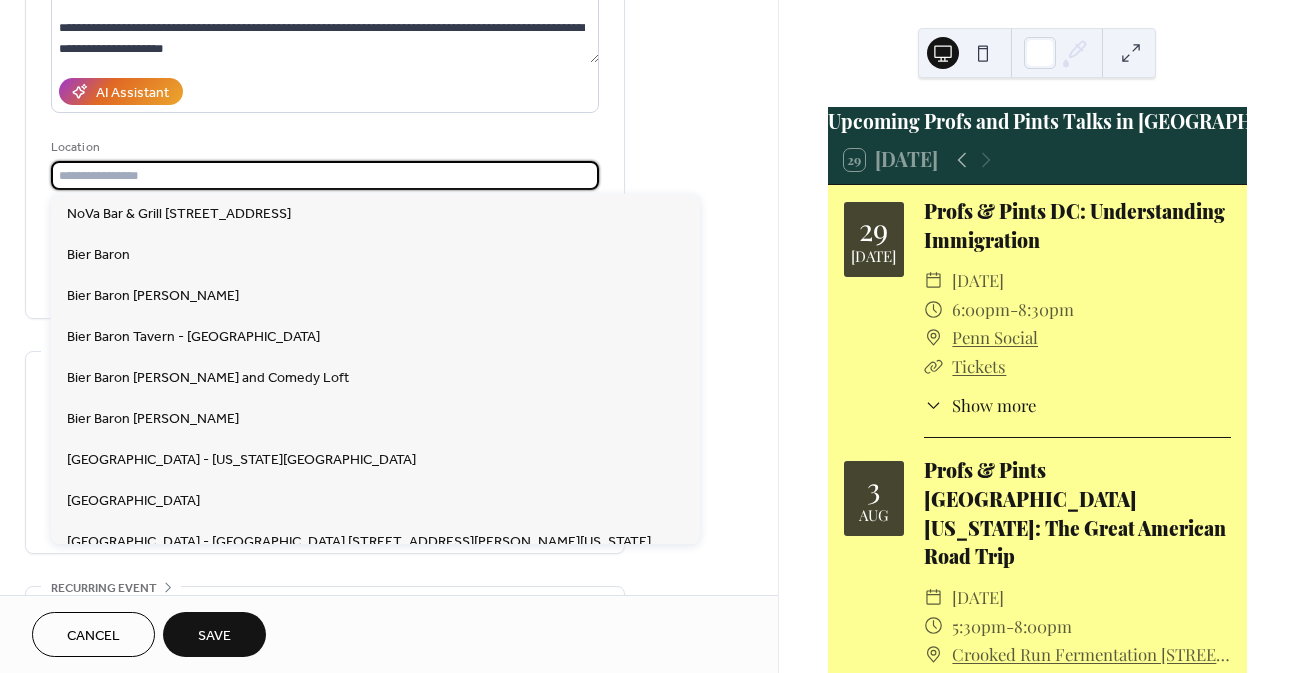click at bounding box center (325, 175) 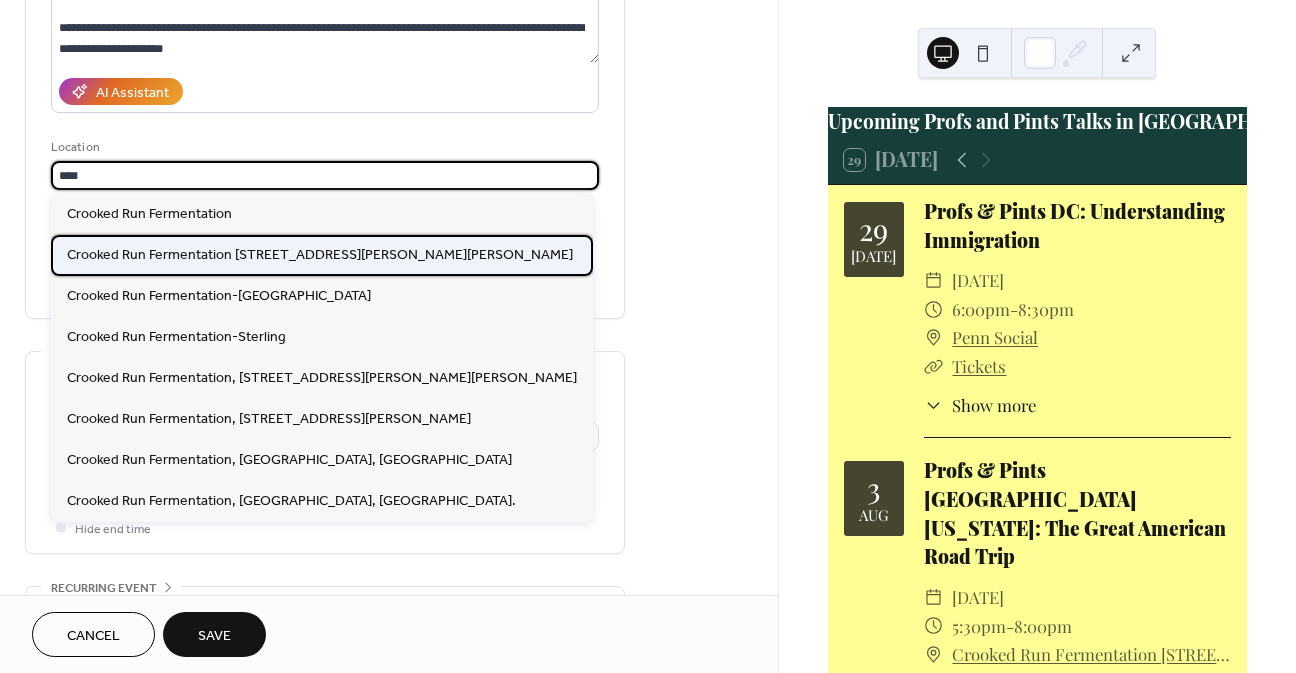click on "Crooked Run Fermentation [STREET_ADDRESS][PERSON_NAME][PERSON_NAME]" at bounding box center (320, 255) 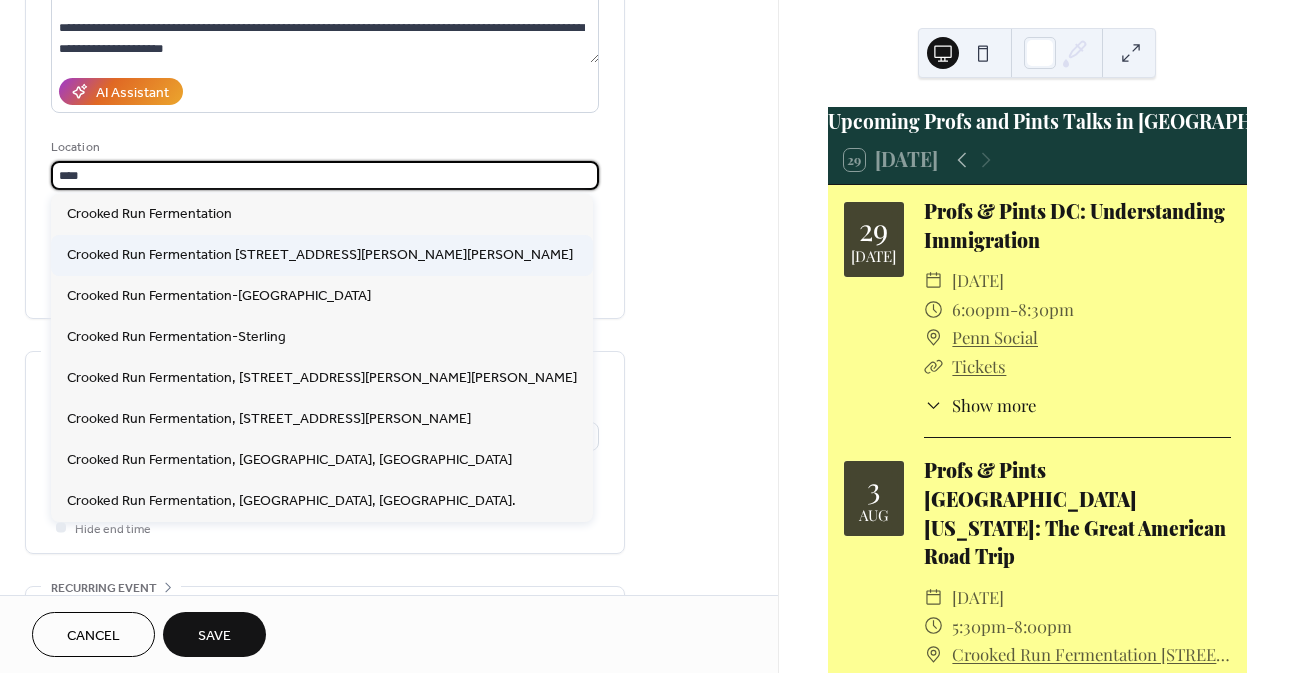 type on "**********" 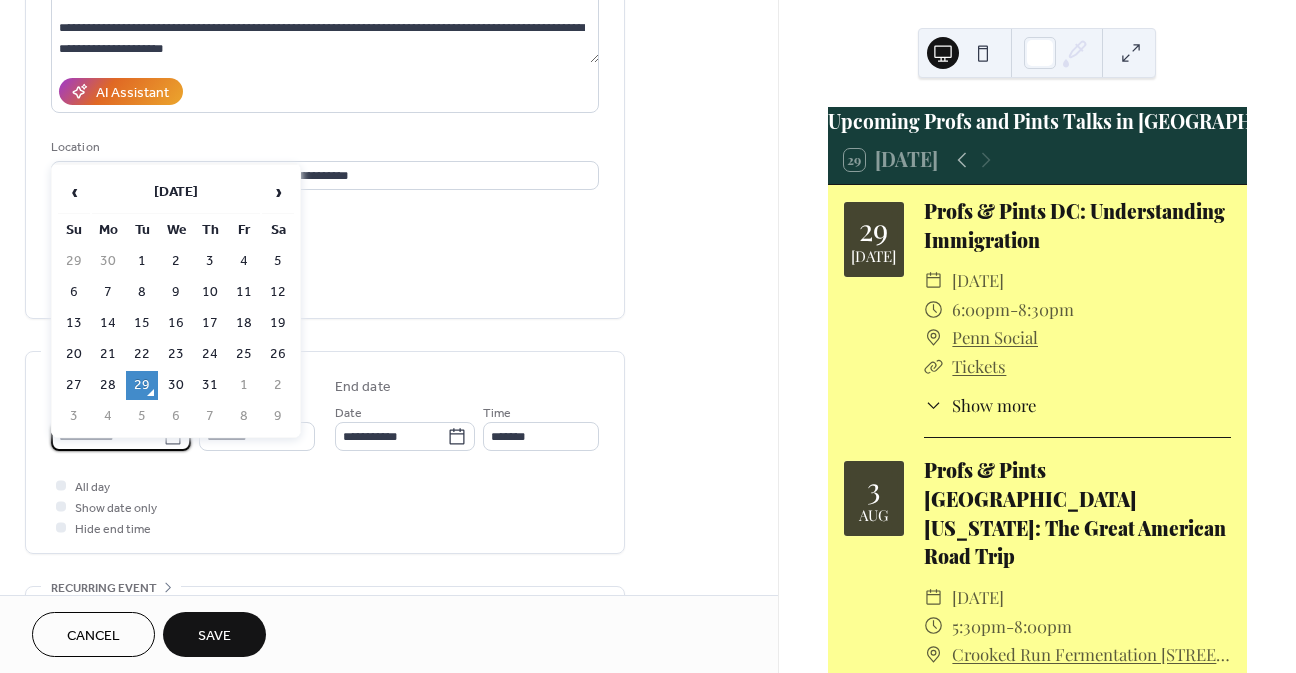 click on "**********" at bounding box center [648, 336] 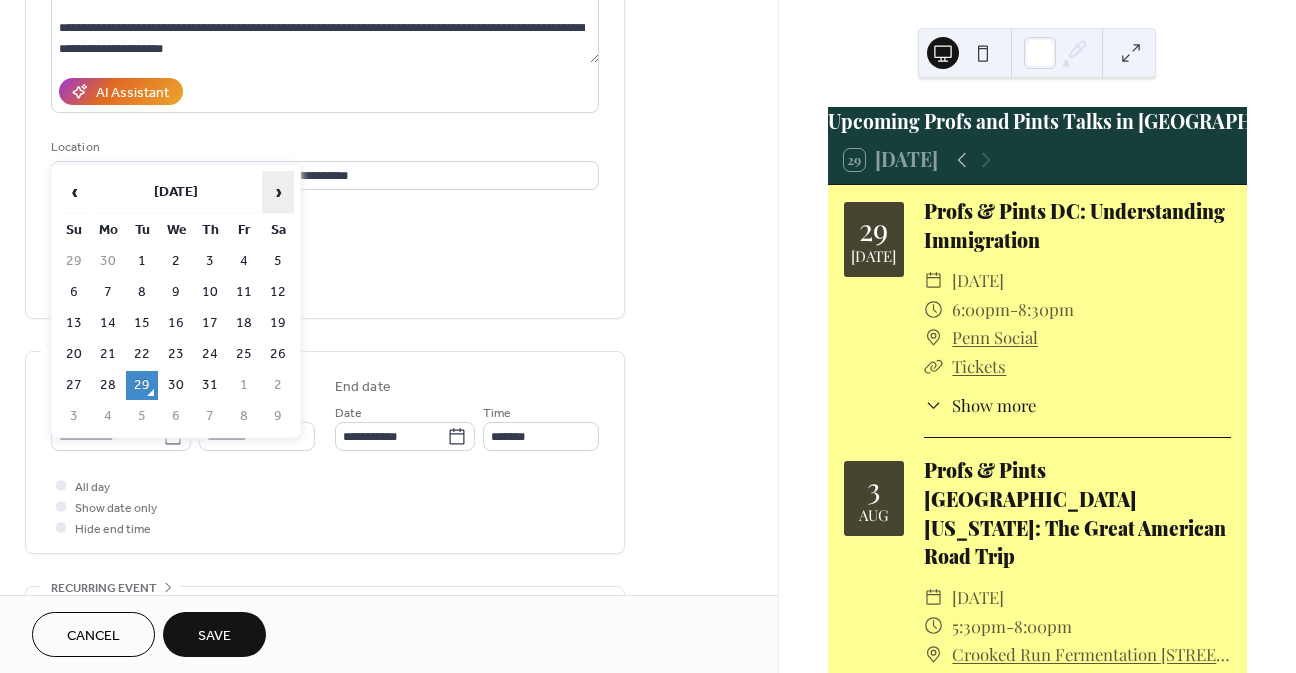 click on "›" at bounding box center (278, 192) 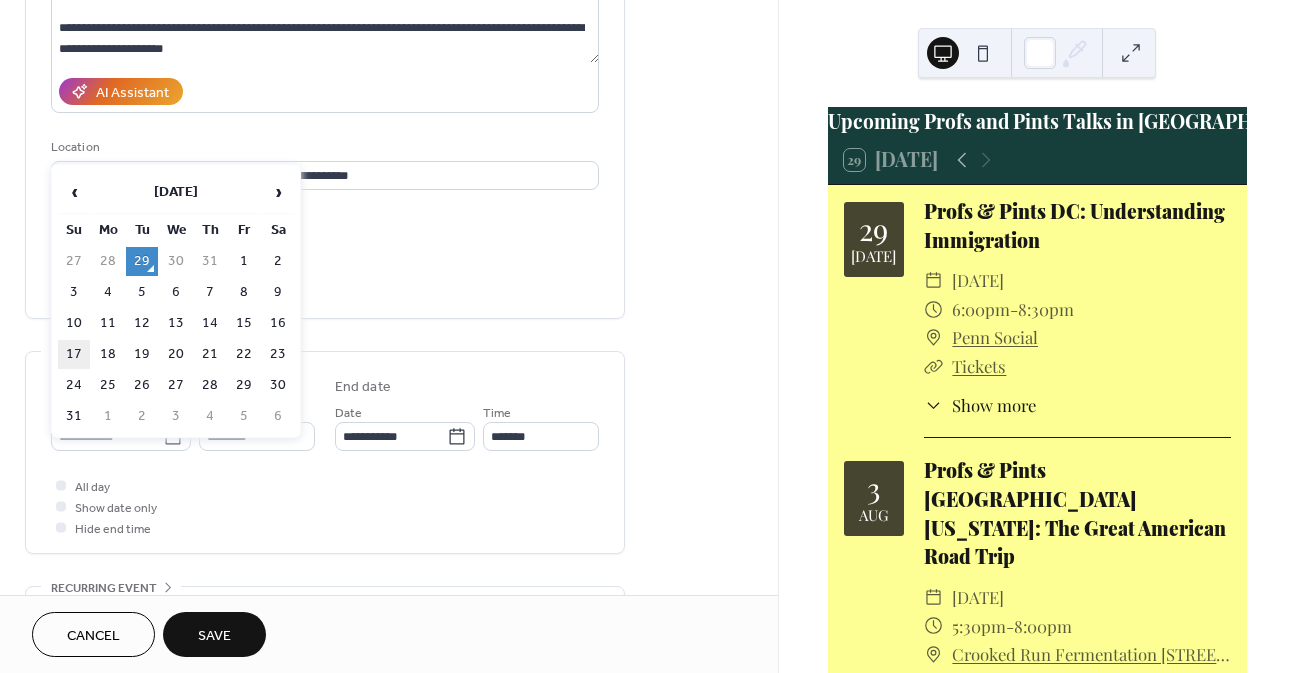 click on "17" at bounding box center (74, 354) 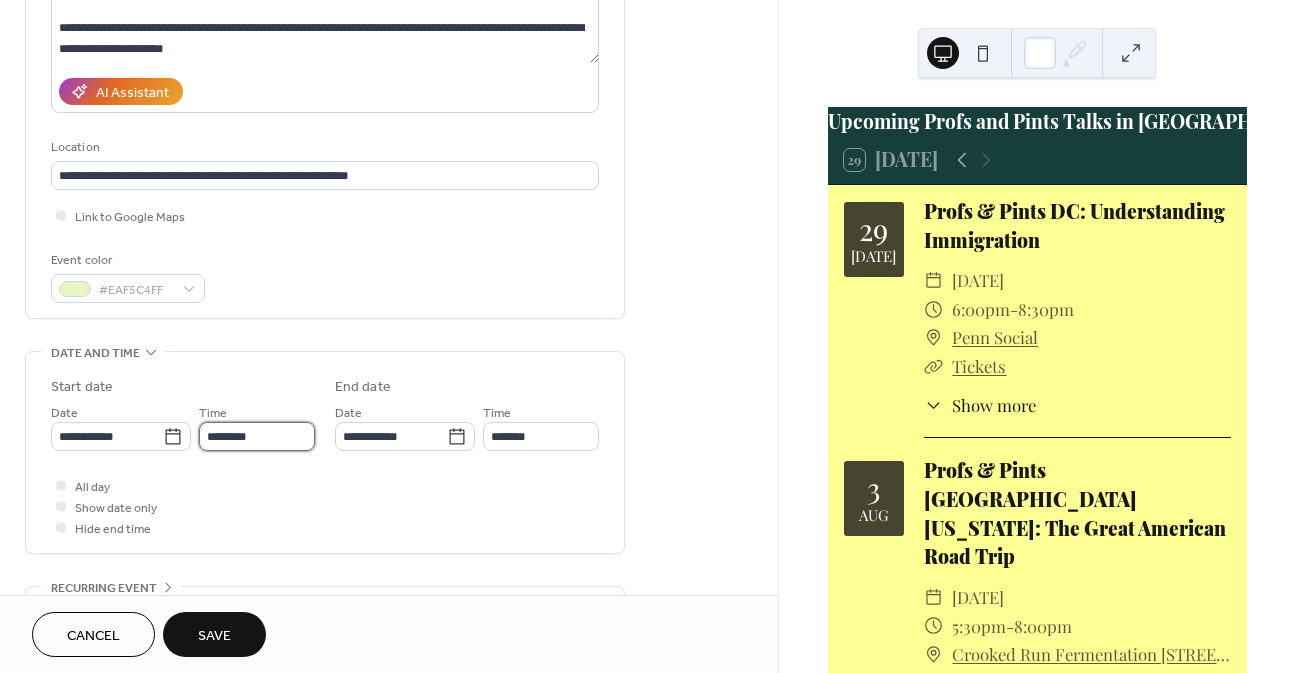 click on "********" at bounding box center (257, 436) 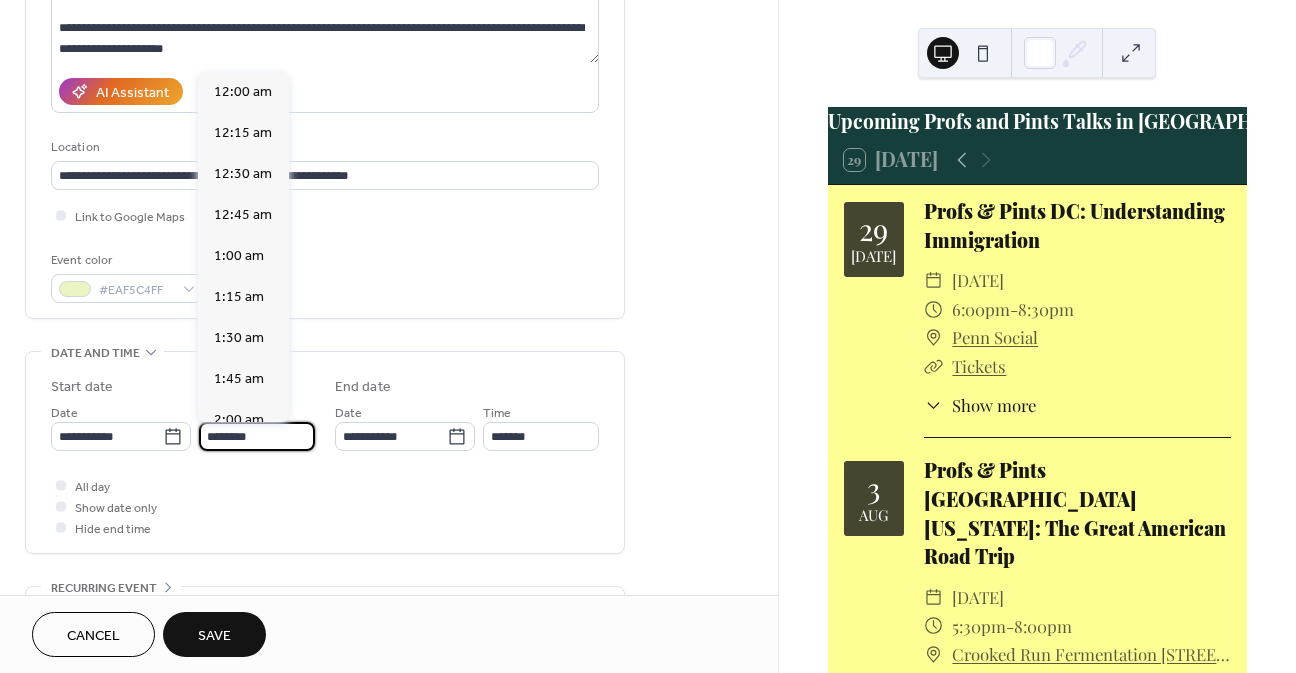 scroll, scrollTop: 1968, scrollLeft: 0, axis: vertical 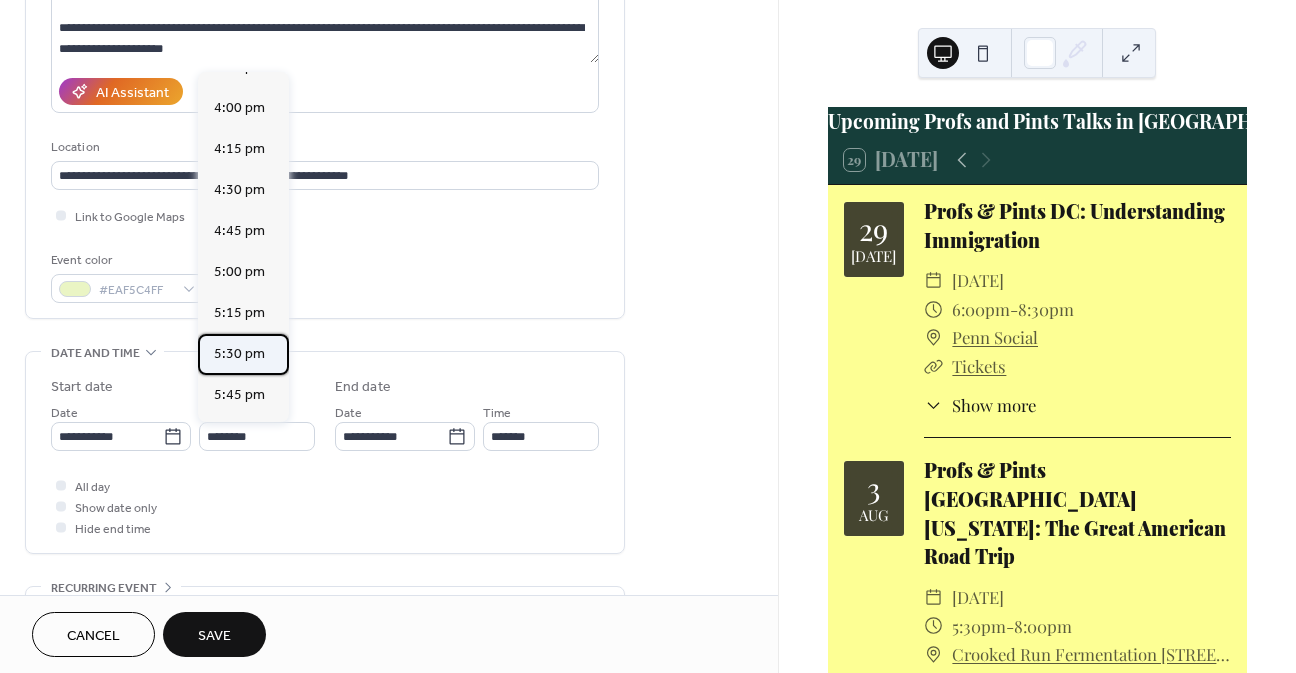 click on "5:30 pm" at bounding box center [239, 354] 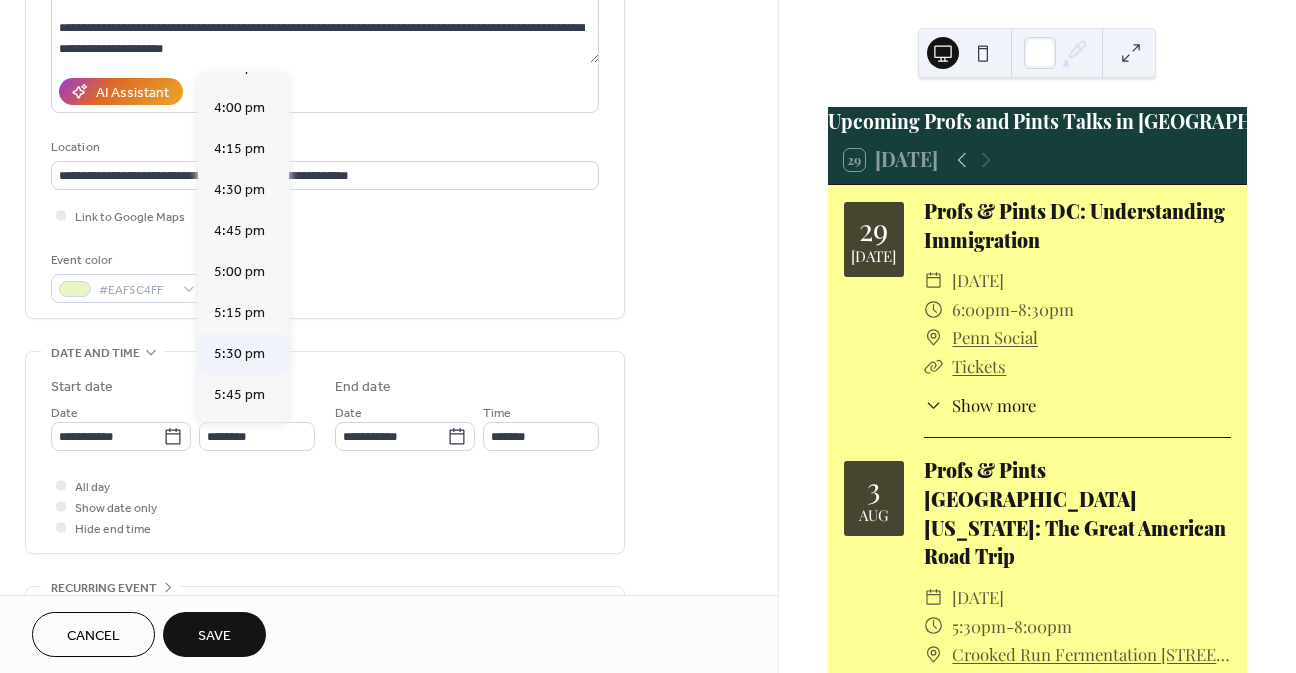type on "*******" 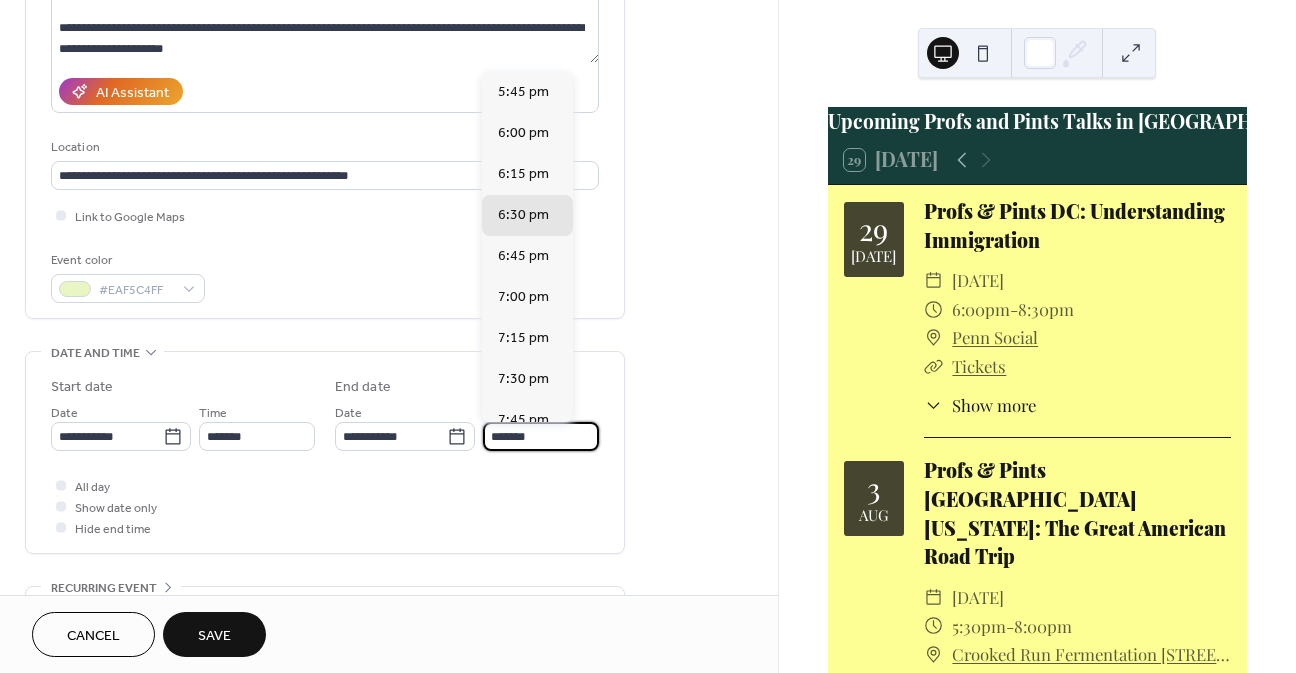click on "*******" at bounding box center [541, 436] 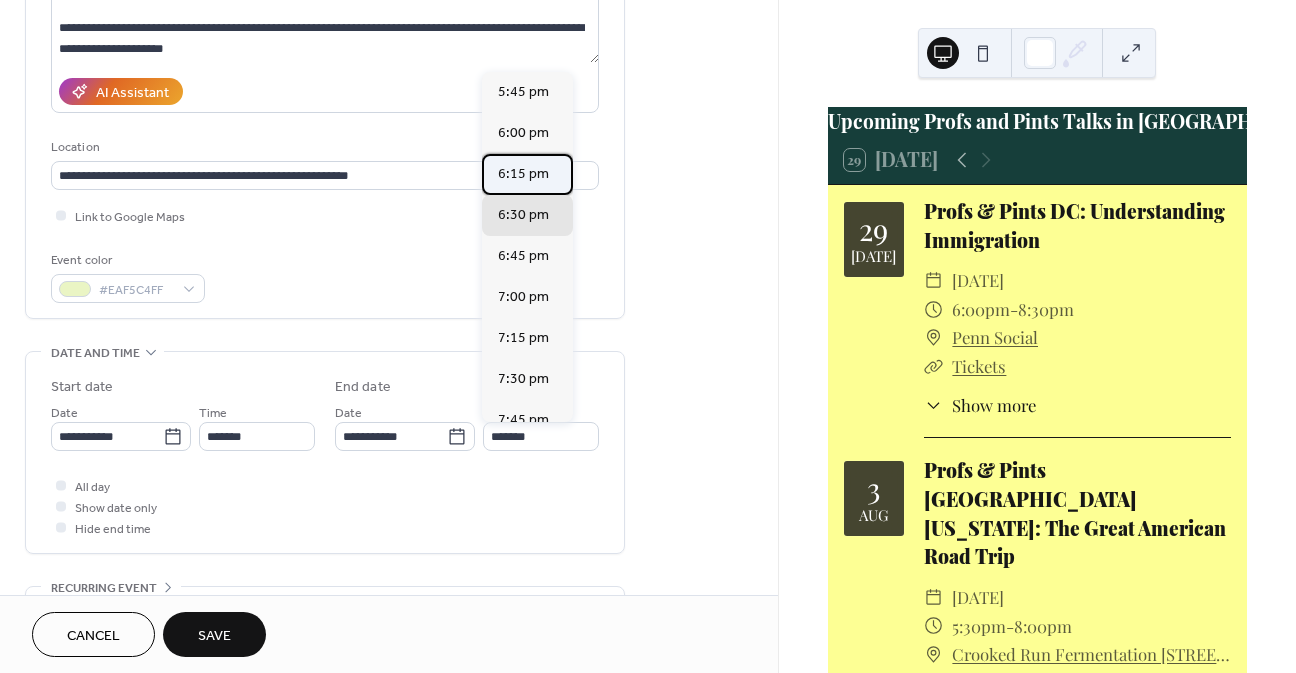 drag, startPoint x: 570, startPoint y: 170, endPoint x: 570, endPoint y: 183, distance: 13 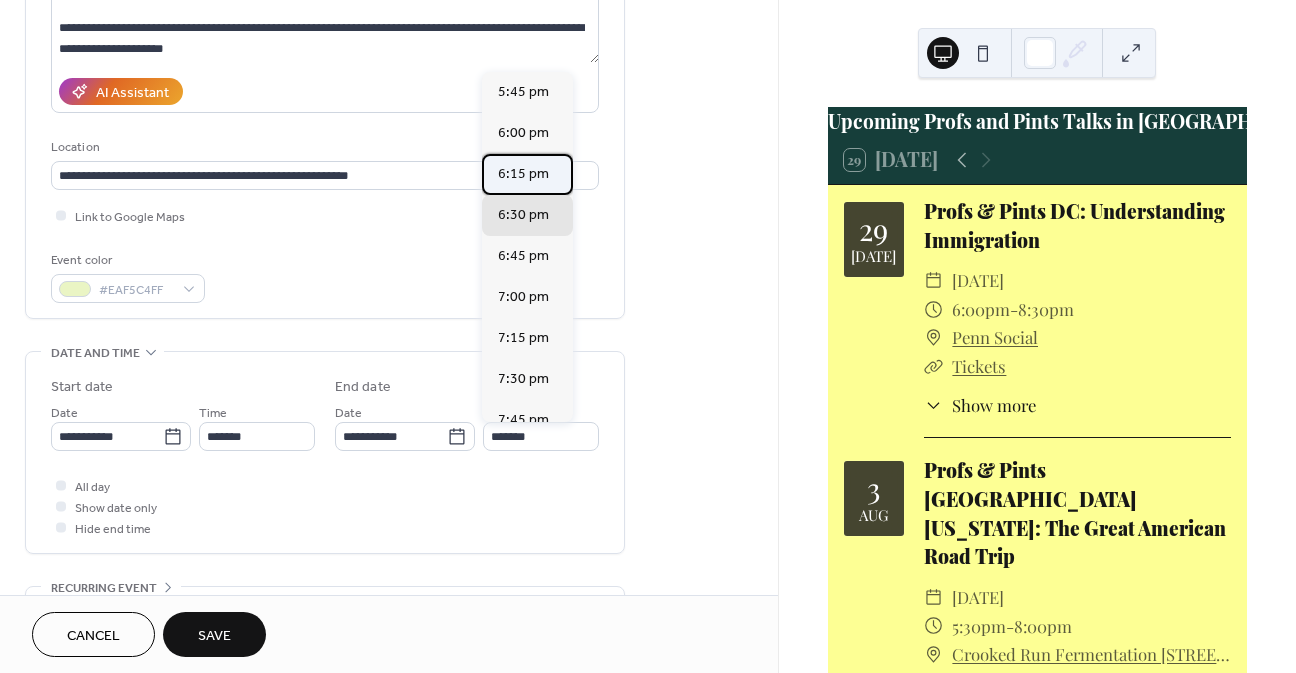 click on "6:15 pm" at bounding box center (527, 174) 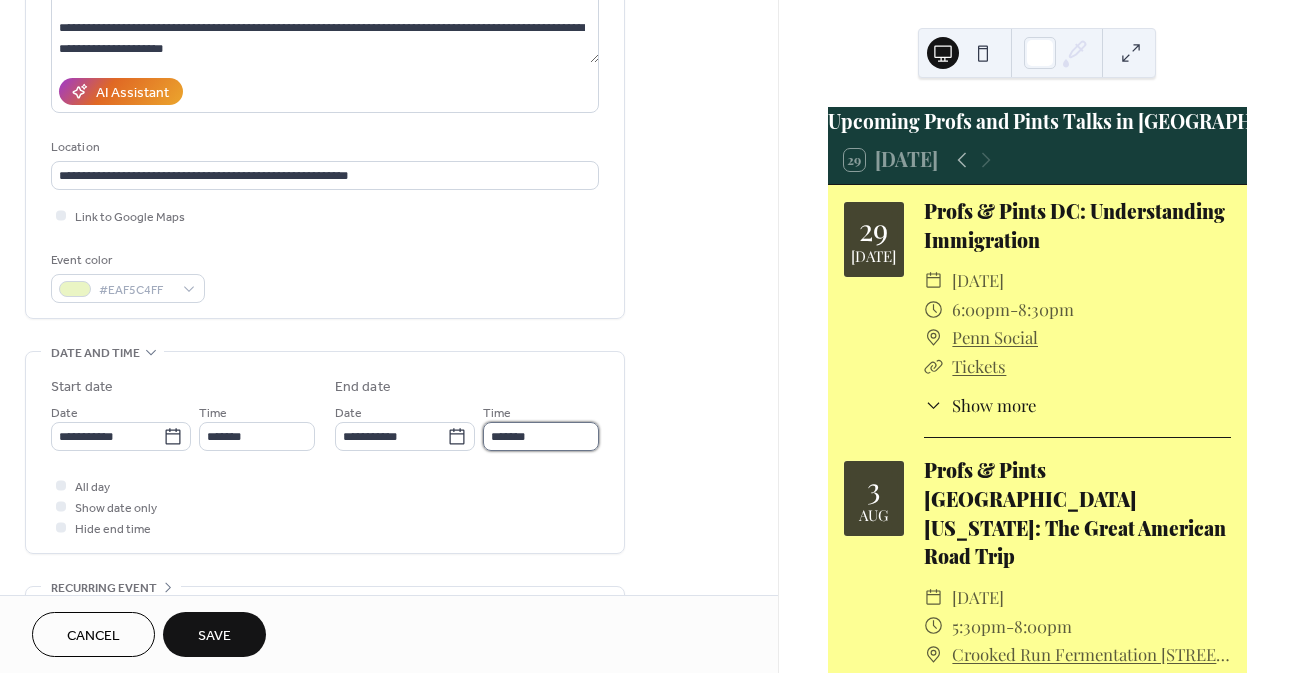 click on "*******" at bounding box center [541, 436] 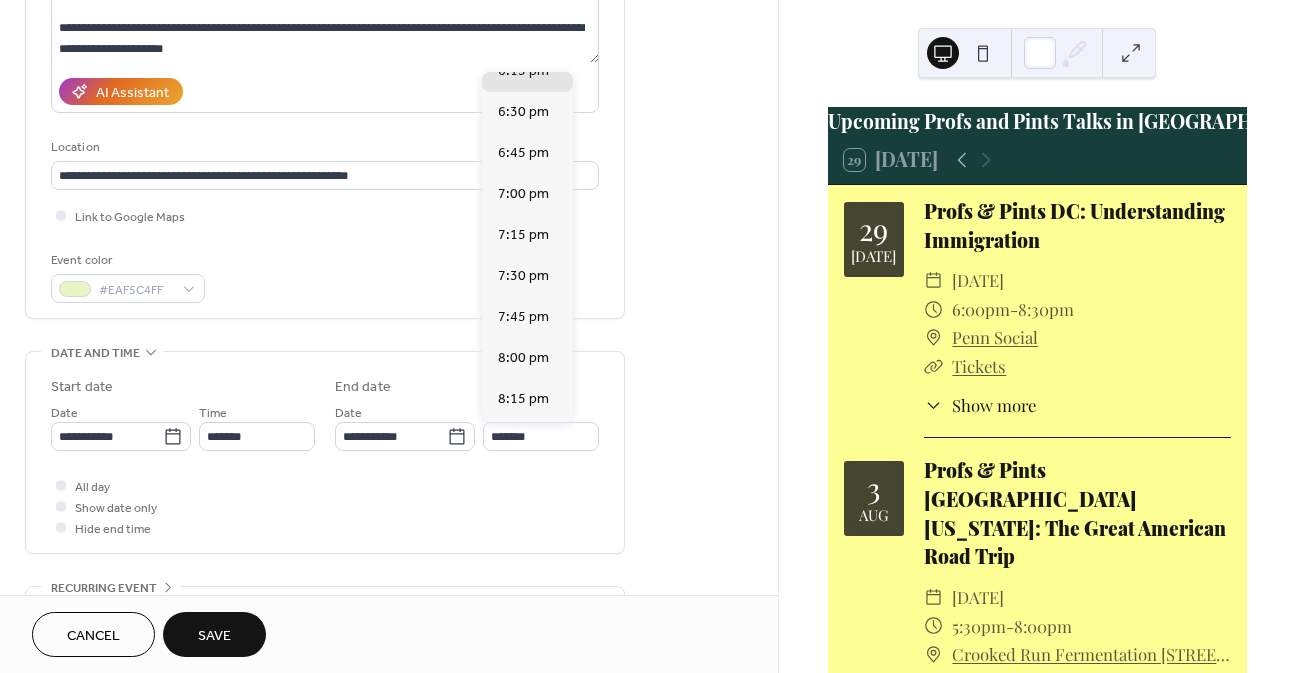 scroll, scrollTop: 149, scrollLeft: 0, axis: vertical 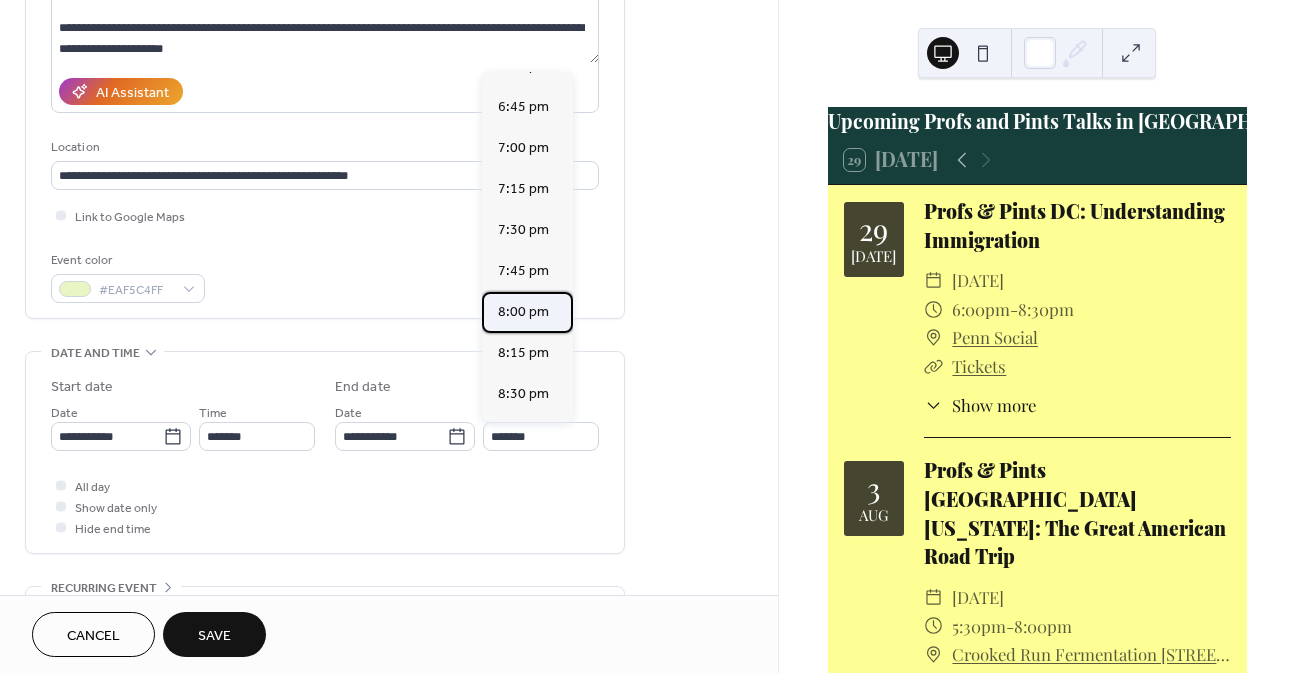 click on "8:00 pm" at bounding box center (523, 312) 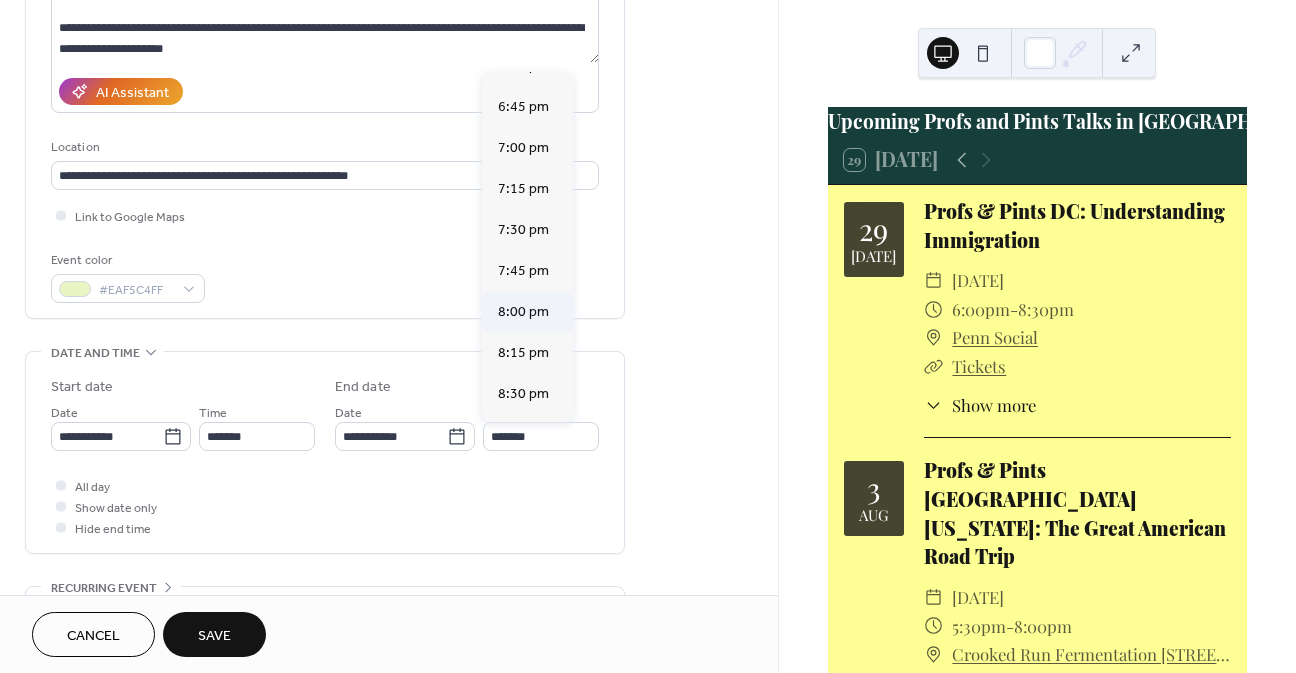 type on "*******" 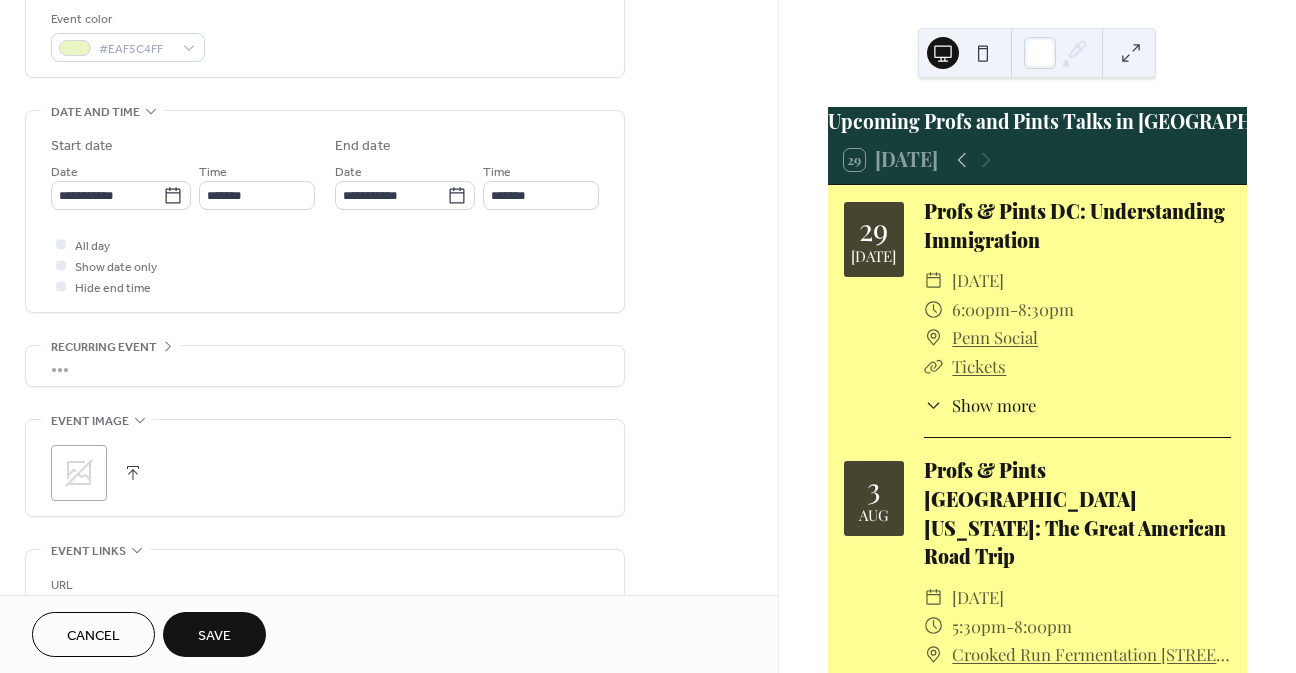 scroll, scrollTop: 800, scrollLeft: 0, axis: vertical 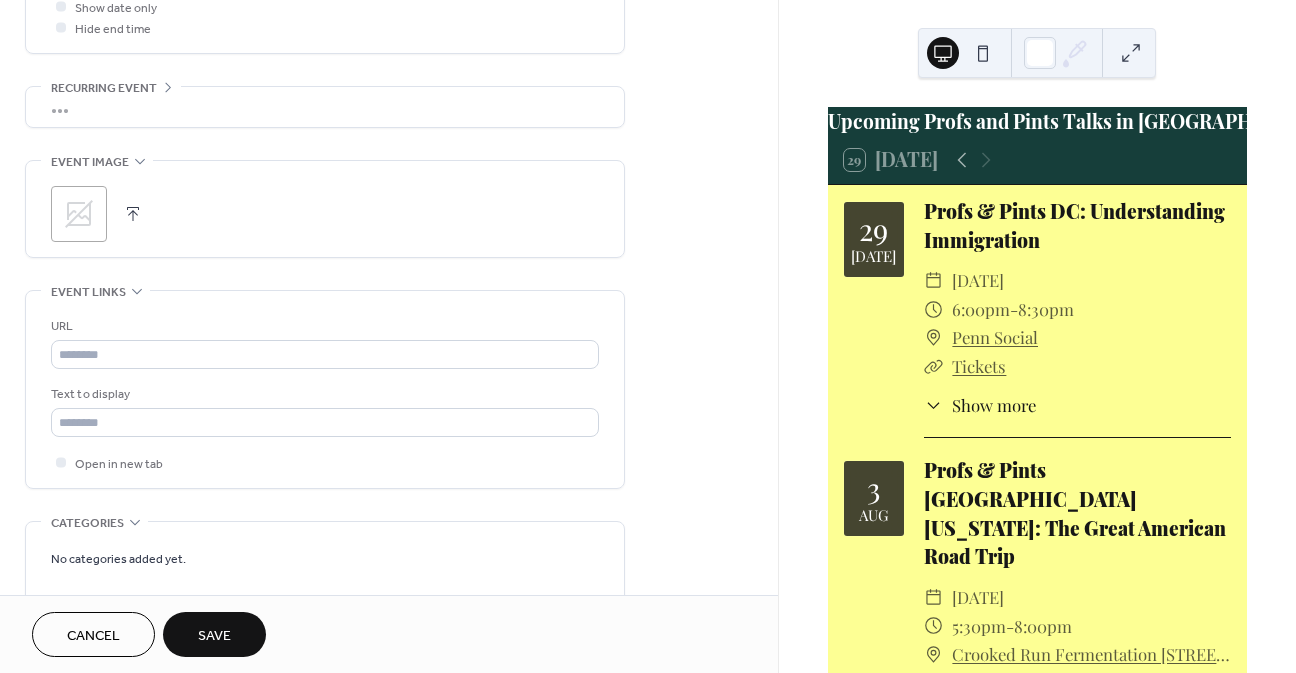 click on ";" at bounding box center [325, 214] 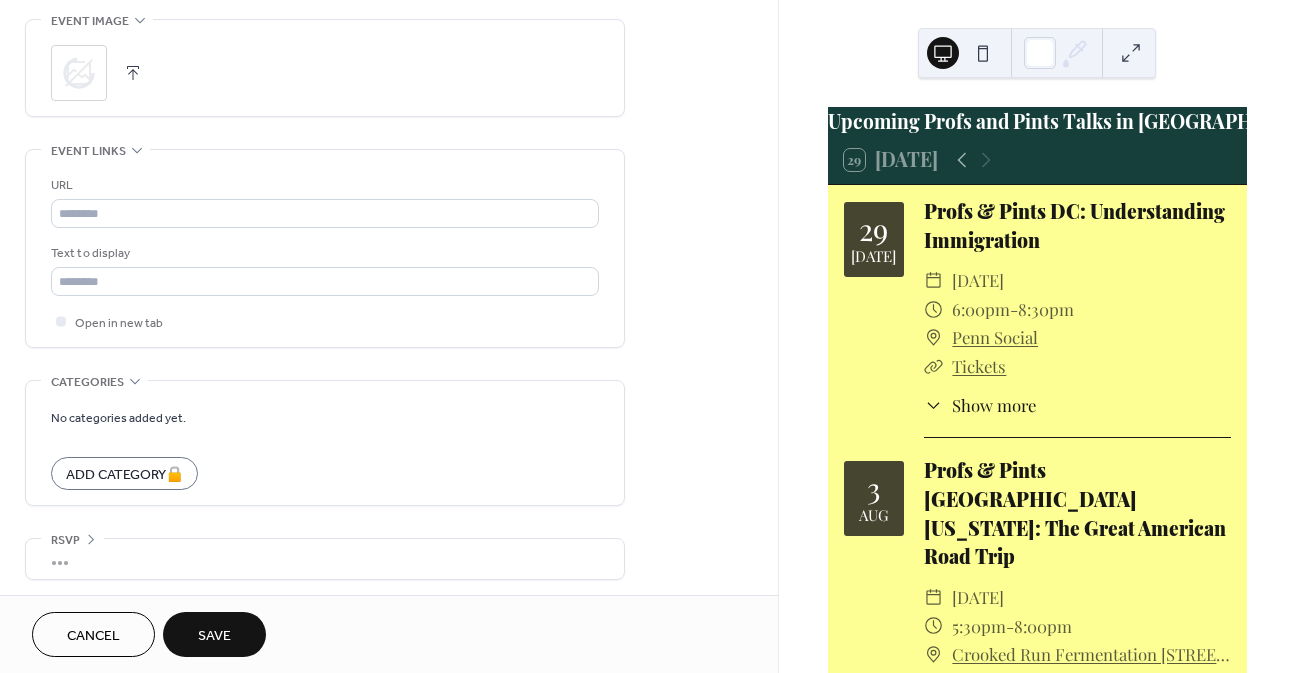 scroll, scrollTop: 946, scrollLeft: 0, axis: vertical 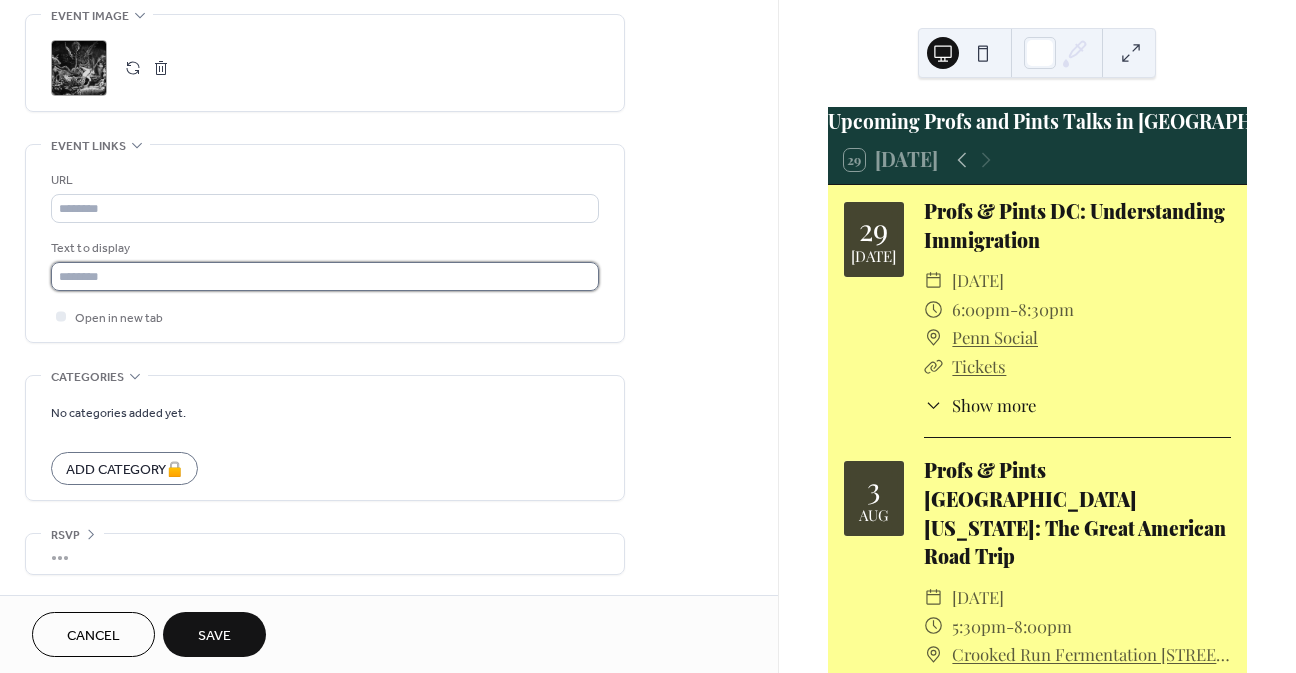 click at bounding box center (325, 276) 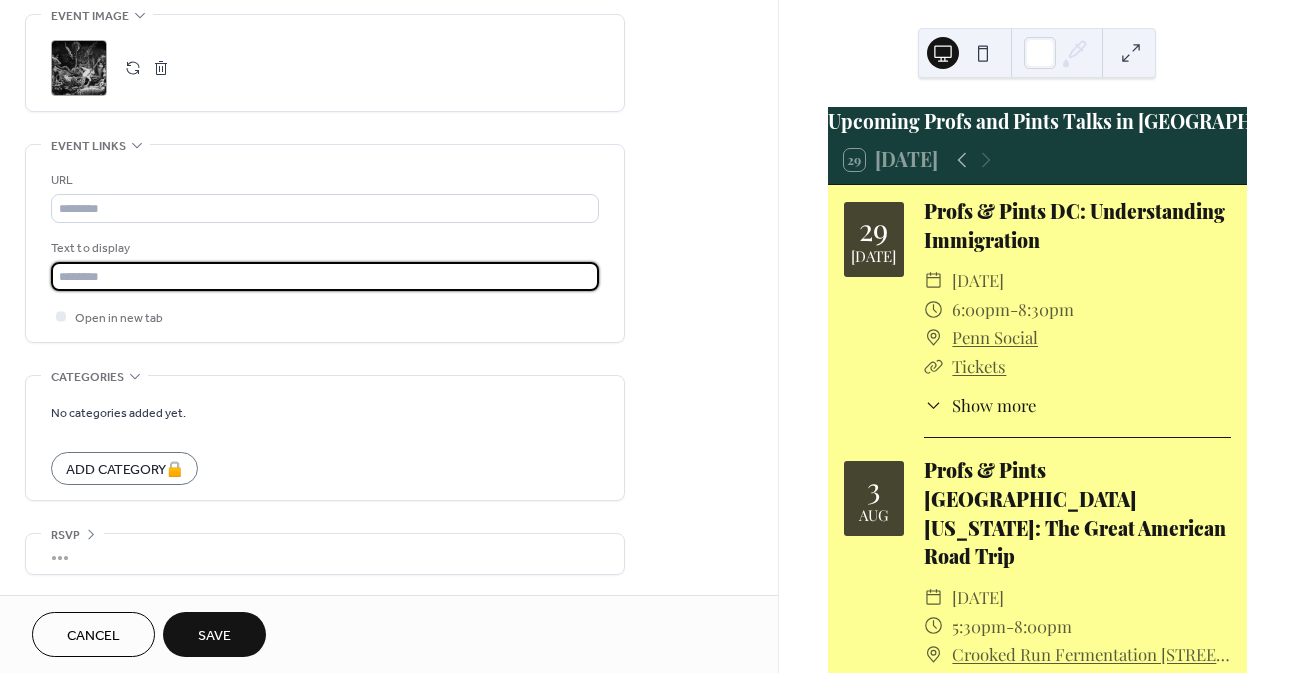 type on "*******" 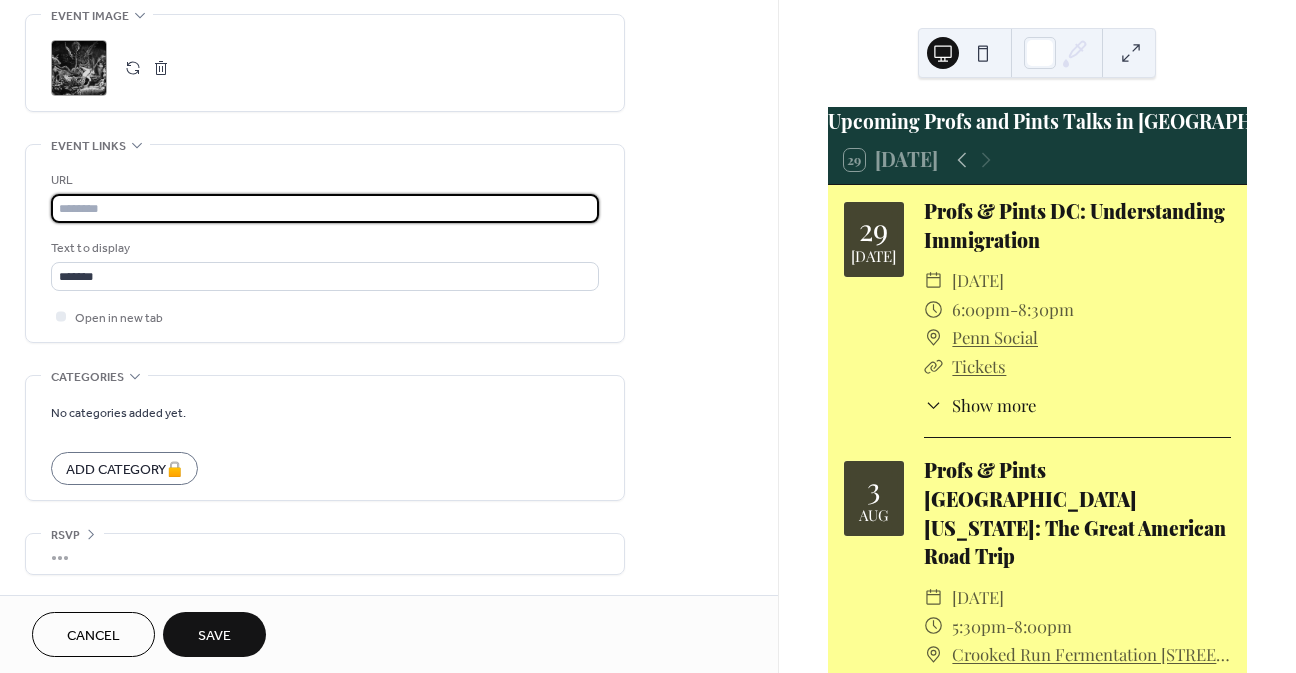 paste on "**********" 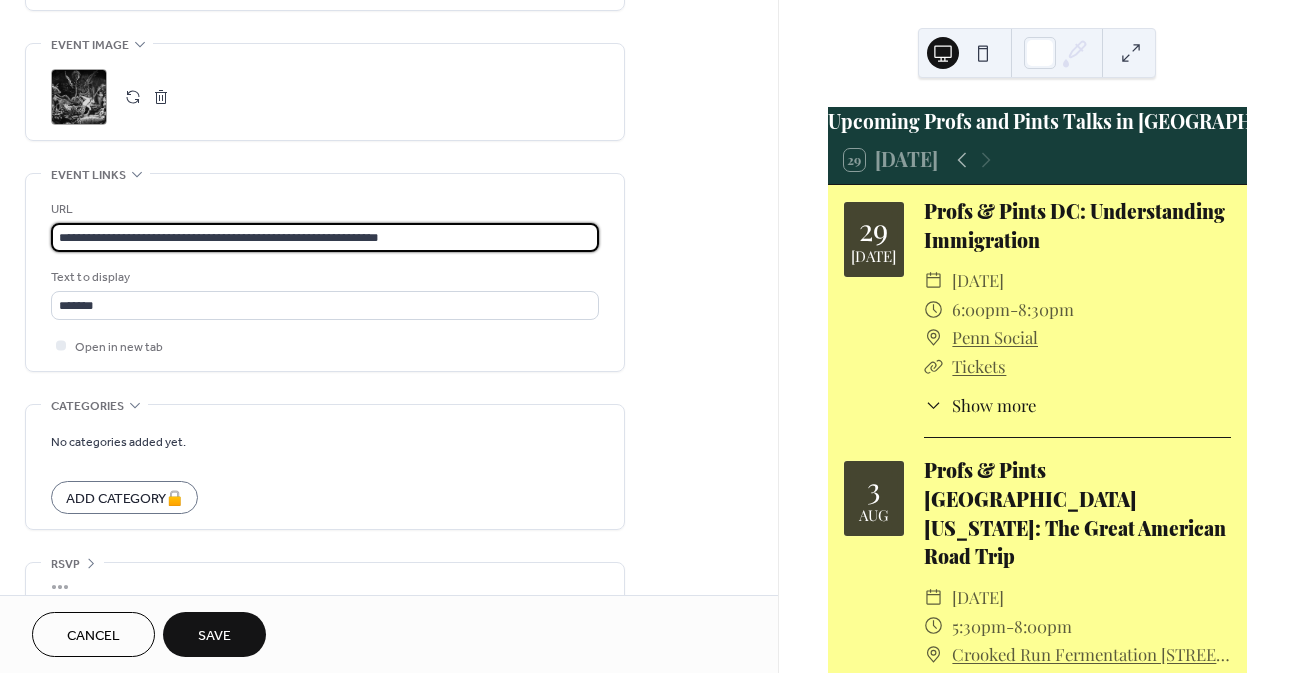 scroll, scrollTop: 946, scrollLeft: 0, axis: vertical 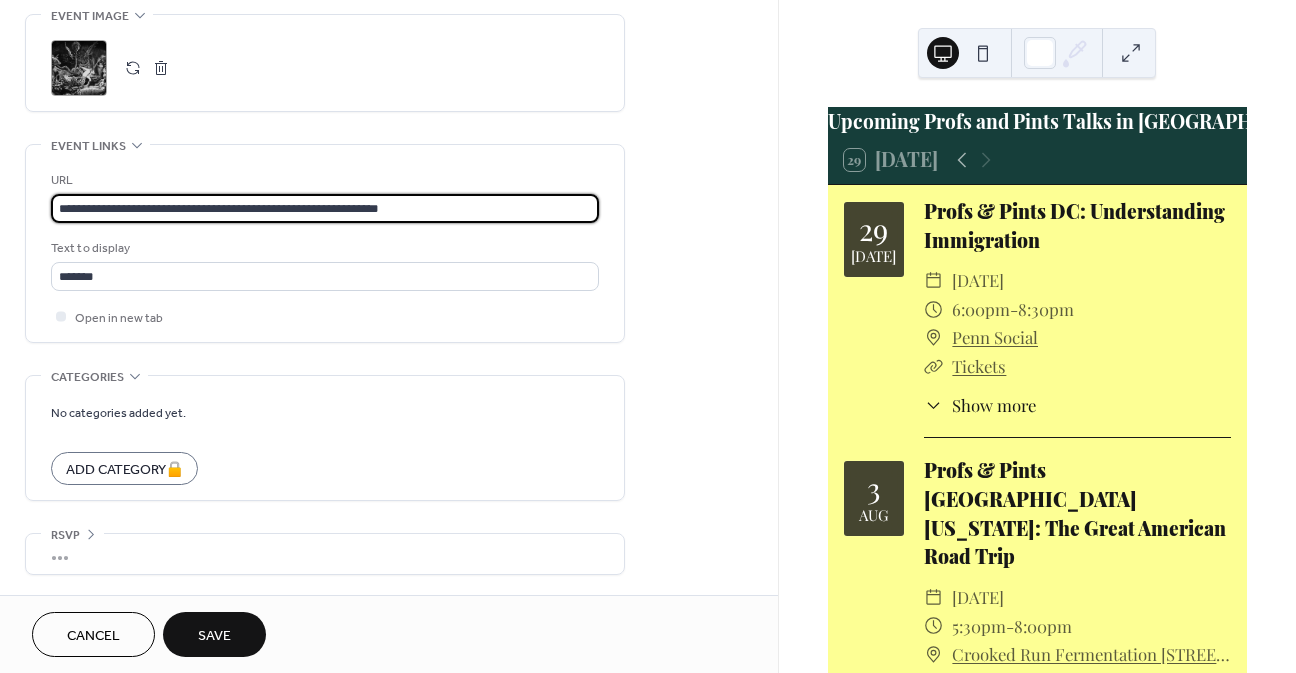type on "**********" 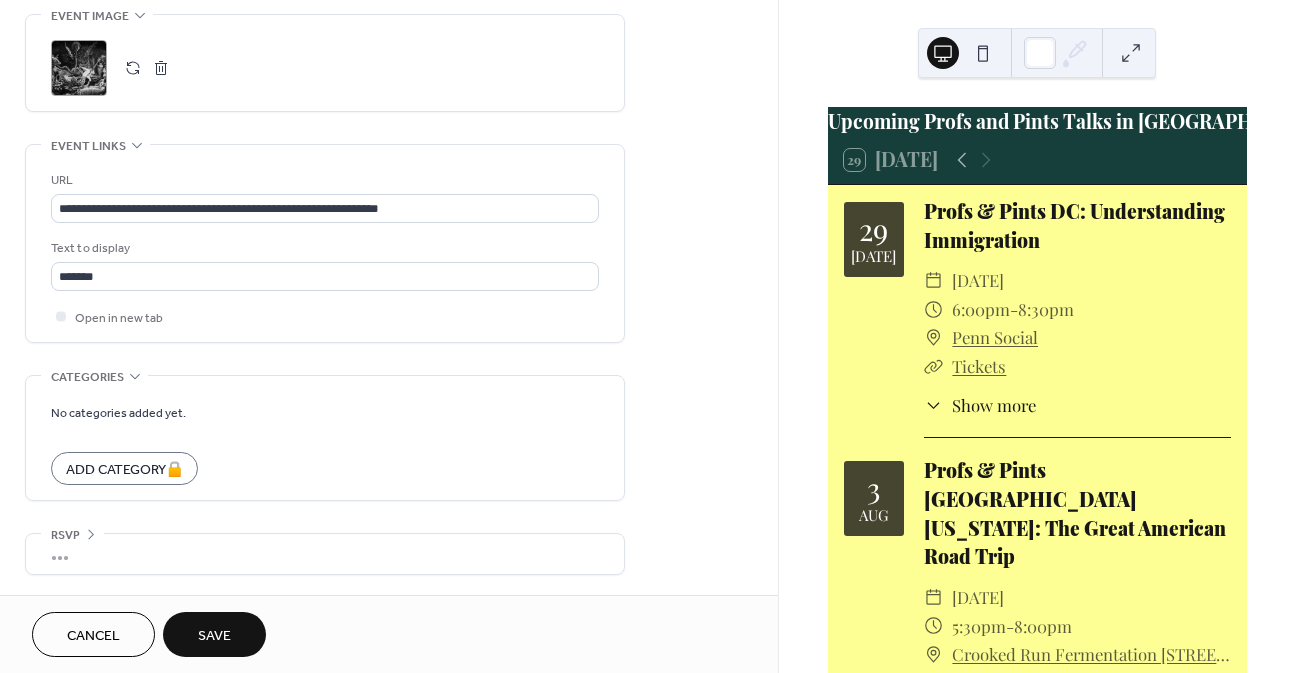 click on "Save" at bounding box center (214, 634) 